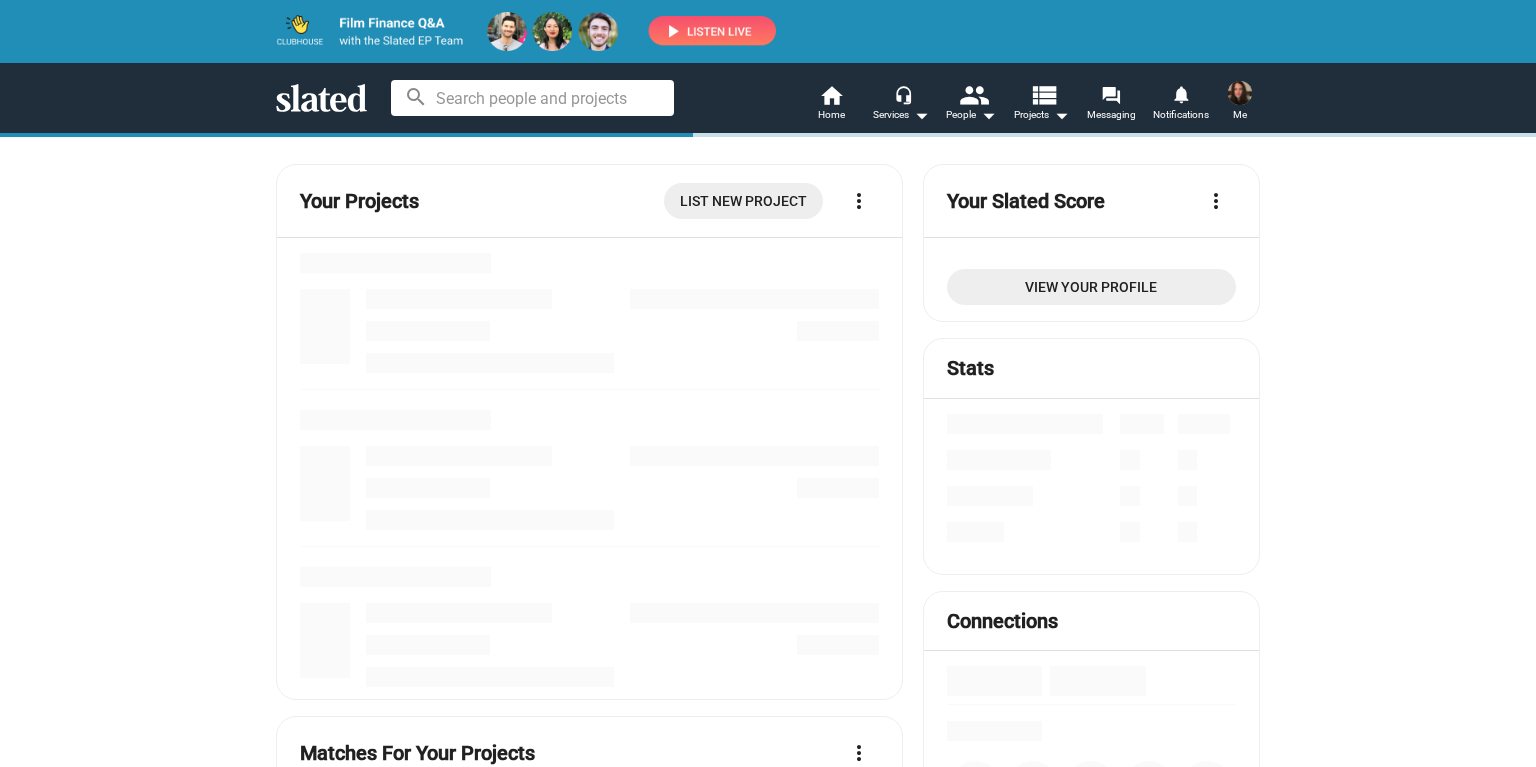 scroll, scrollTop: 0, scrollLeft: 0, axis: both 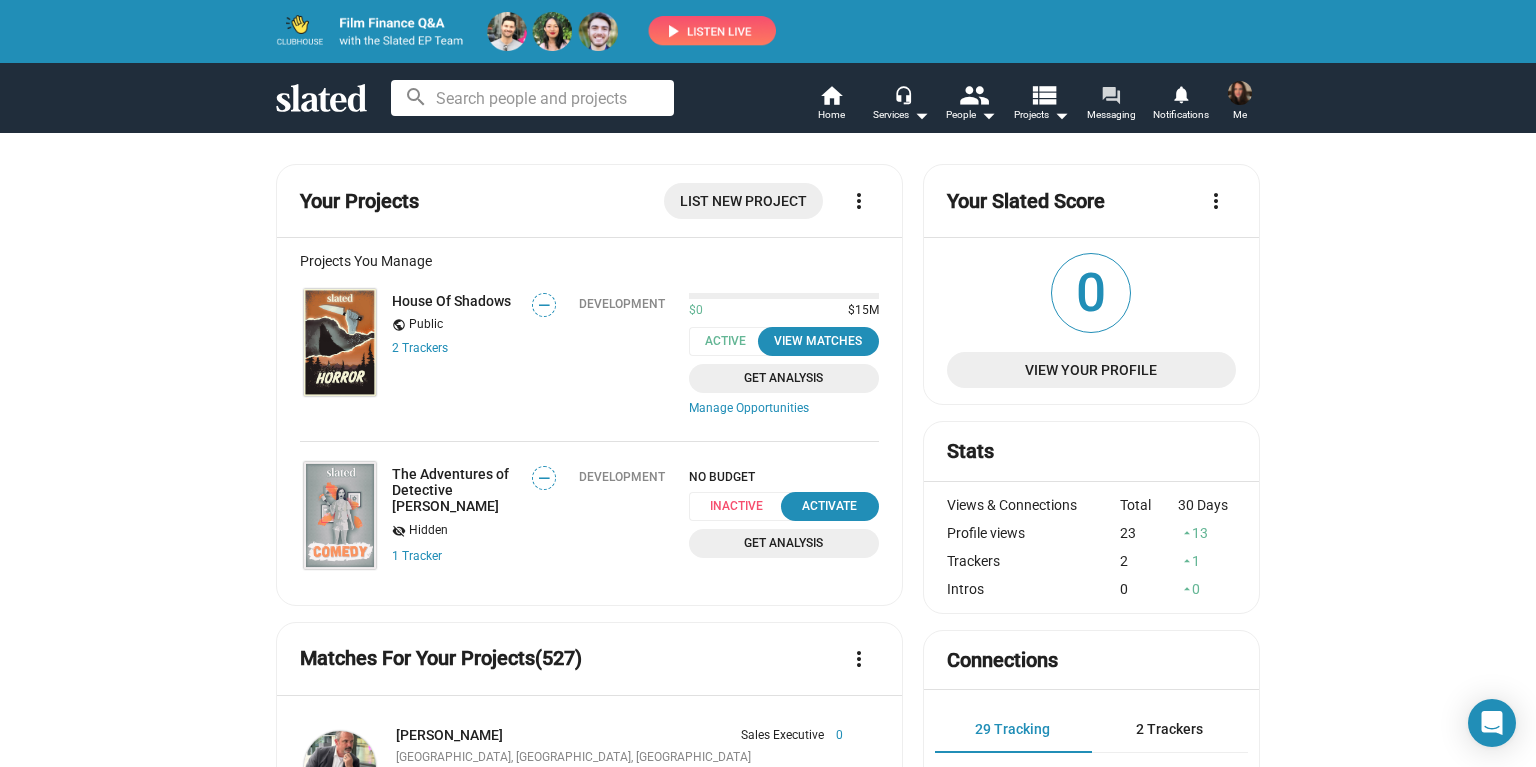 click on "Messaging" at bounding box center (1111, 115) 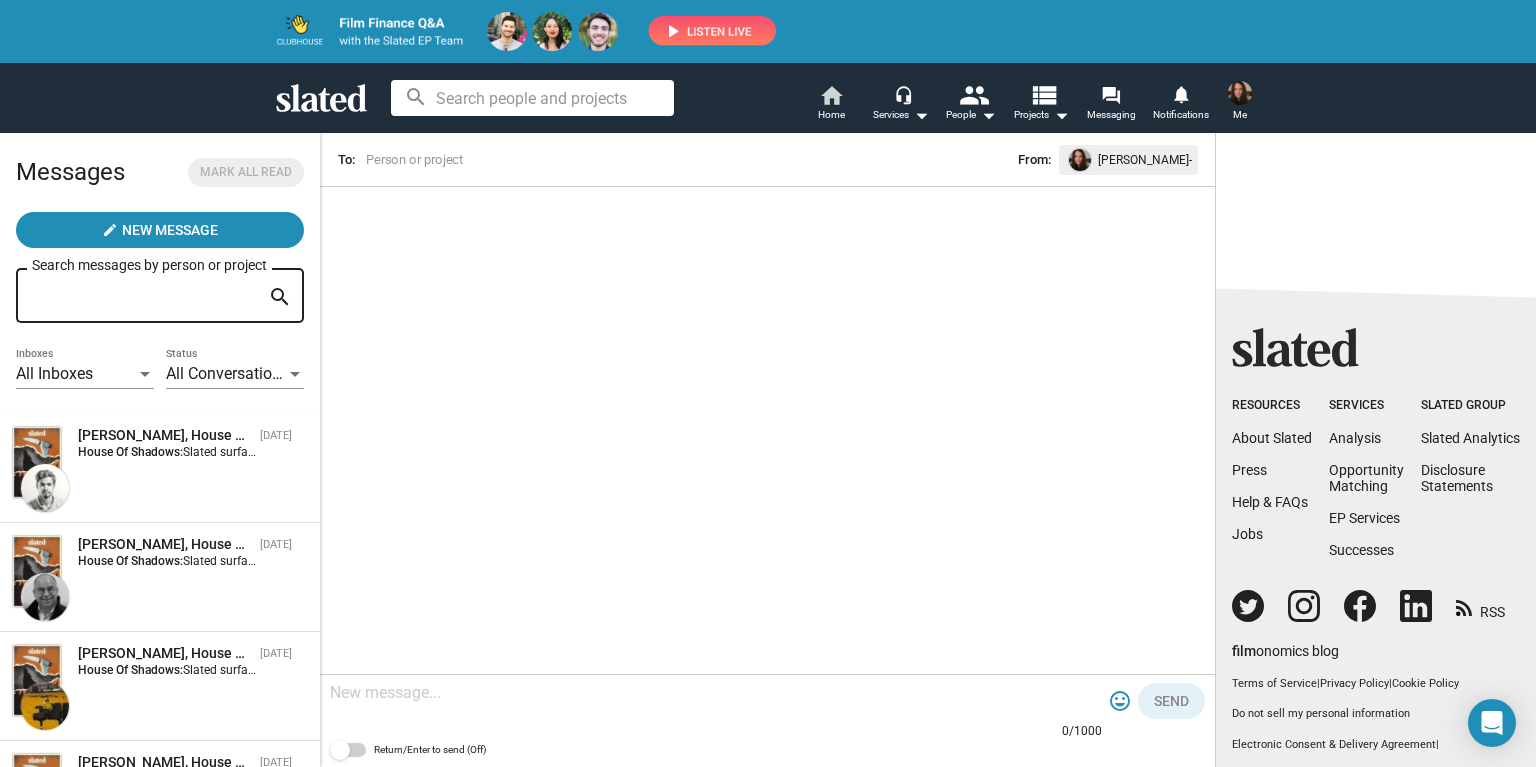 click on "Home" at bounding box center [831, 115] 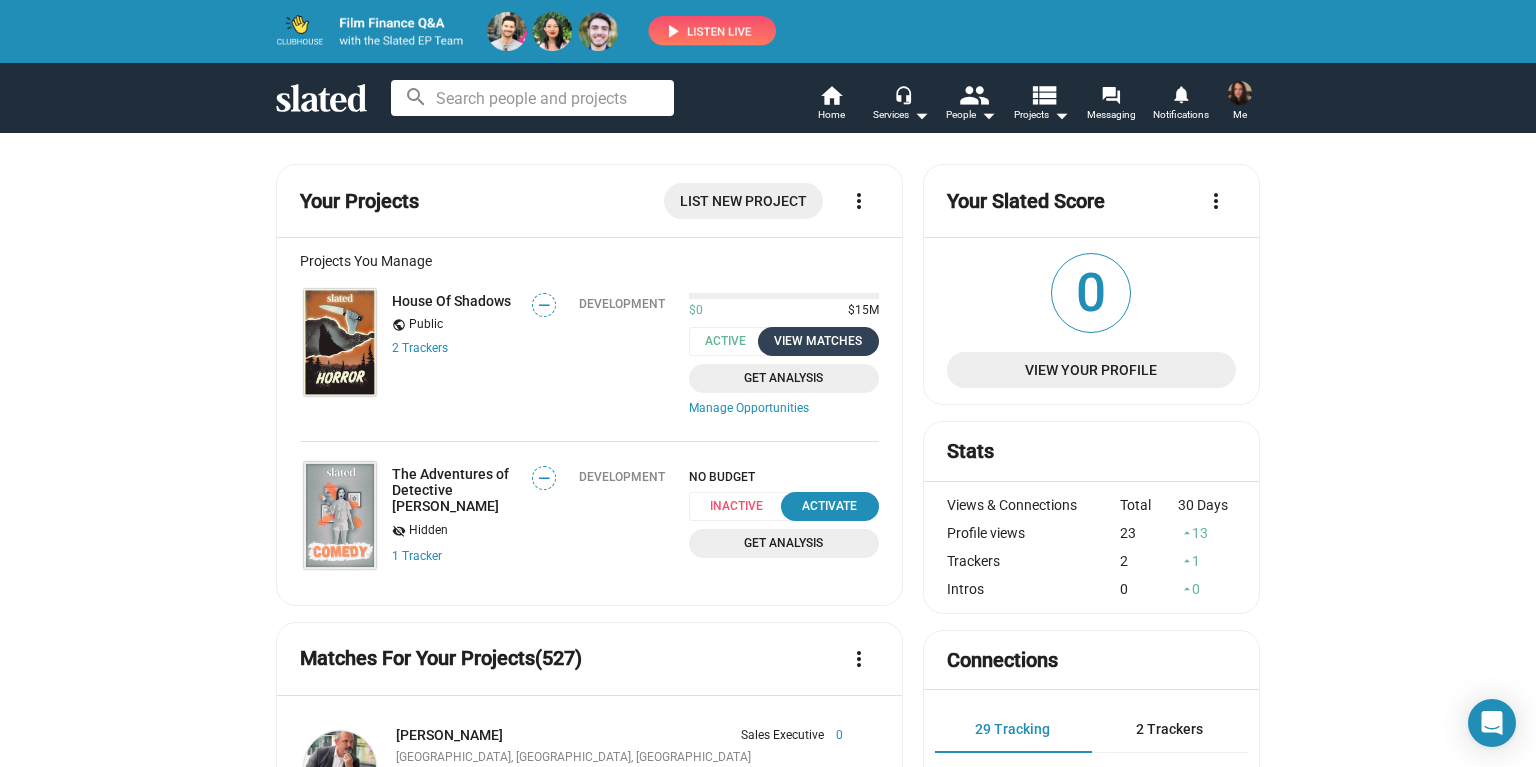 click on "View Matches" 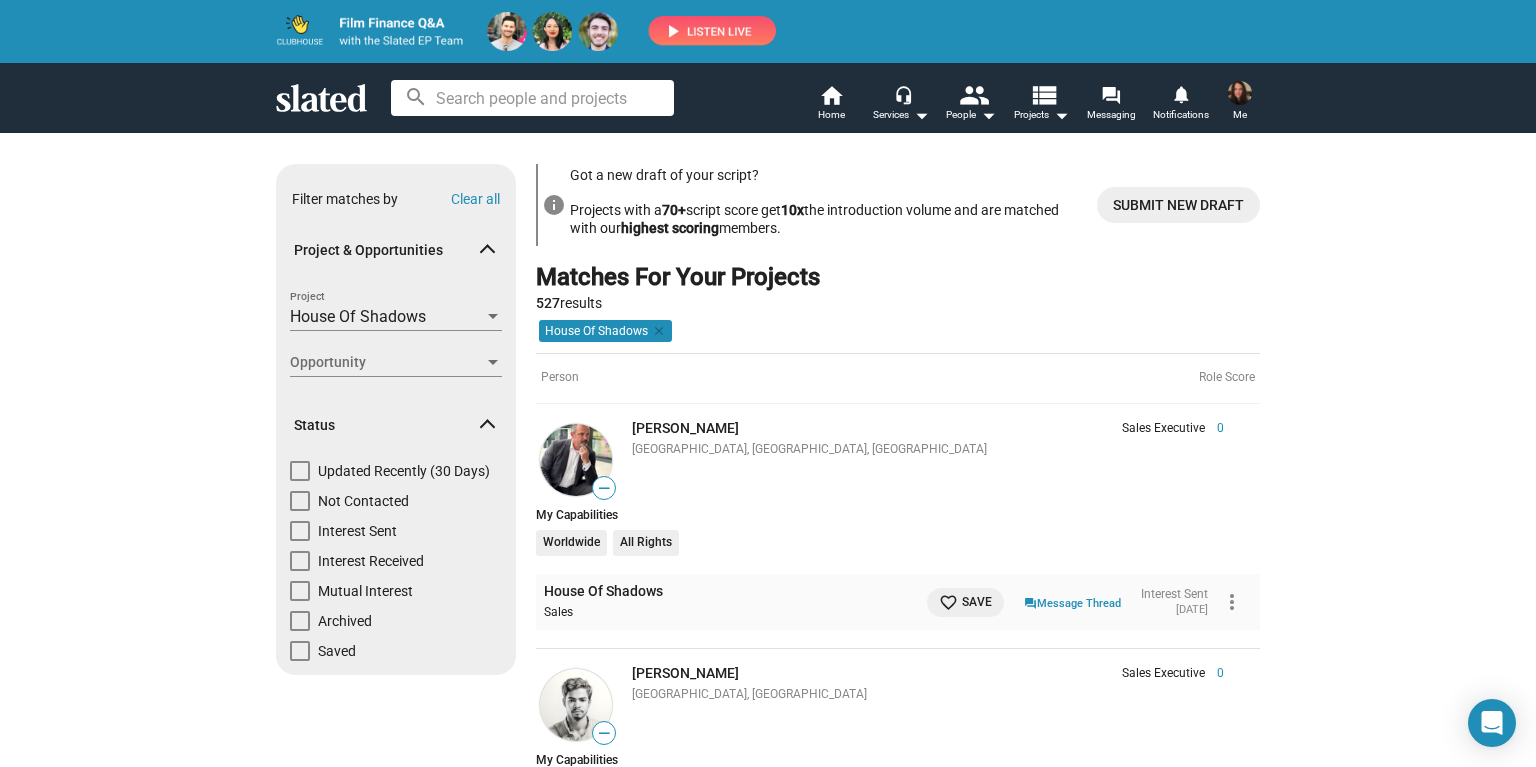 click on "Opportunity Opportunity" at bounding box center [396, 362] 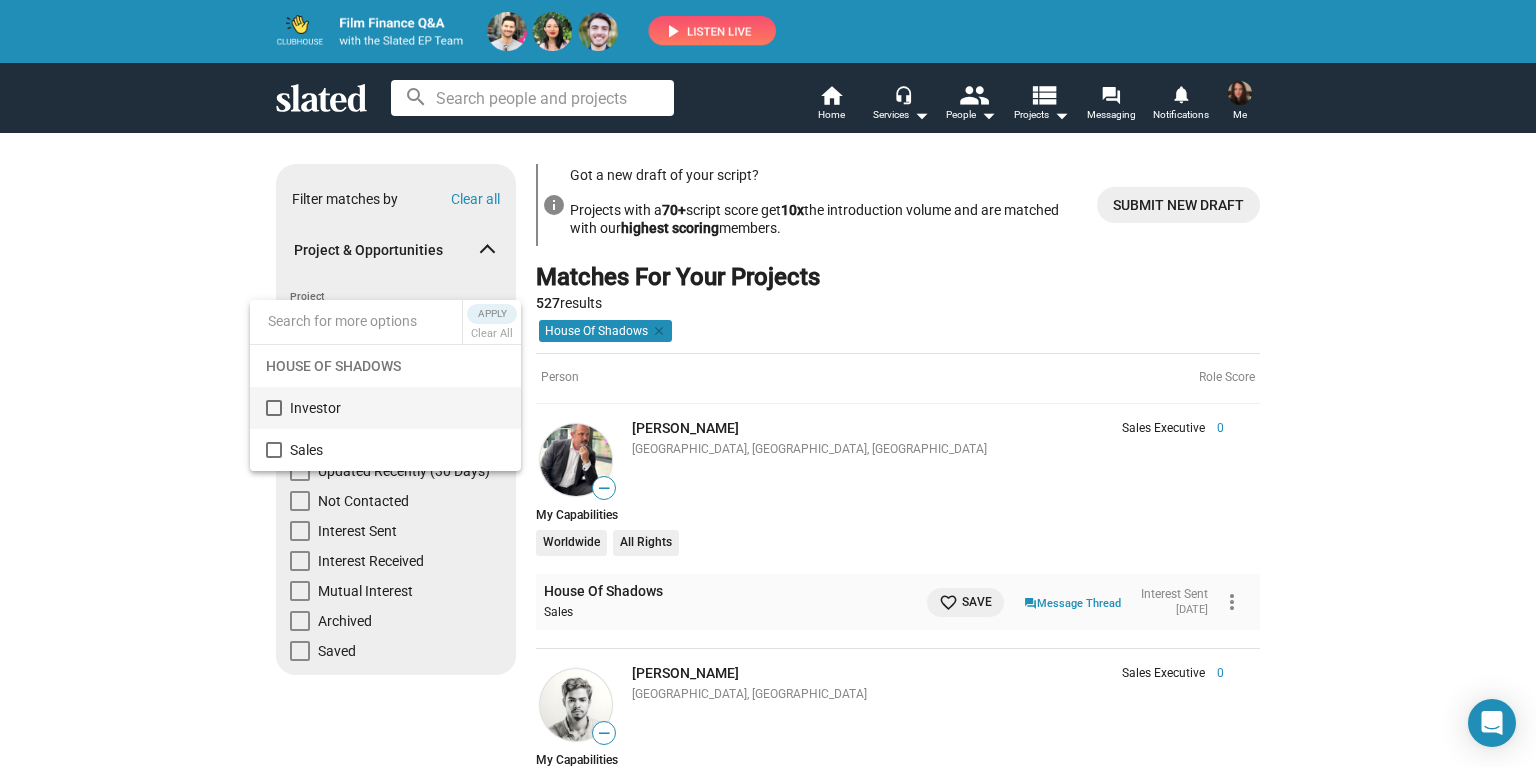 click at bounding box center [768, 383] 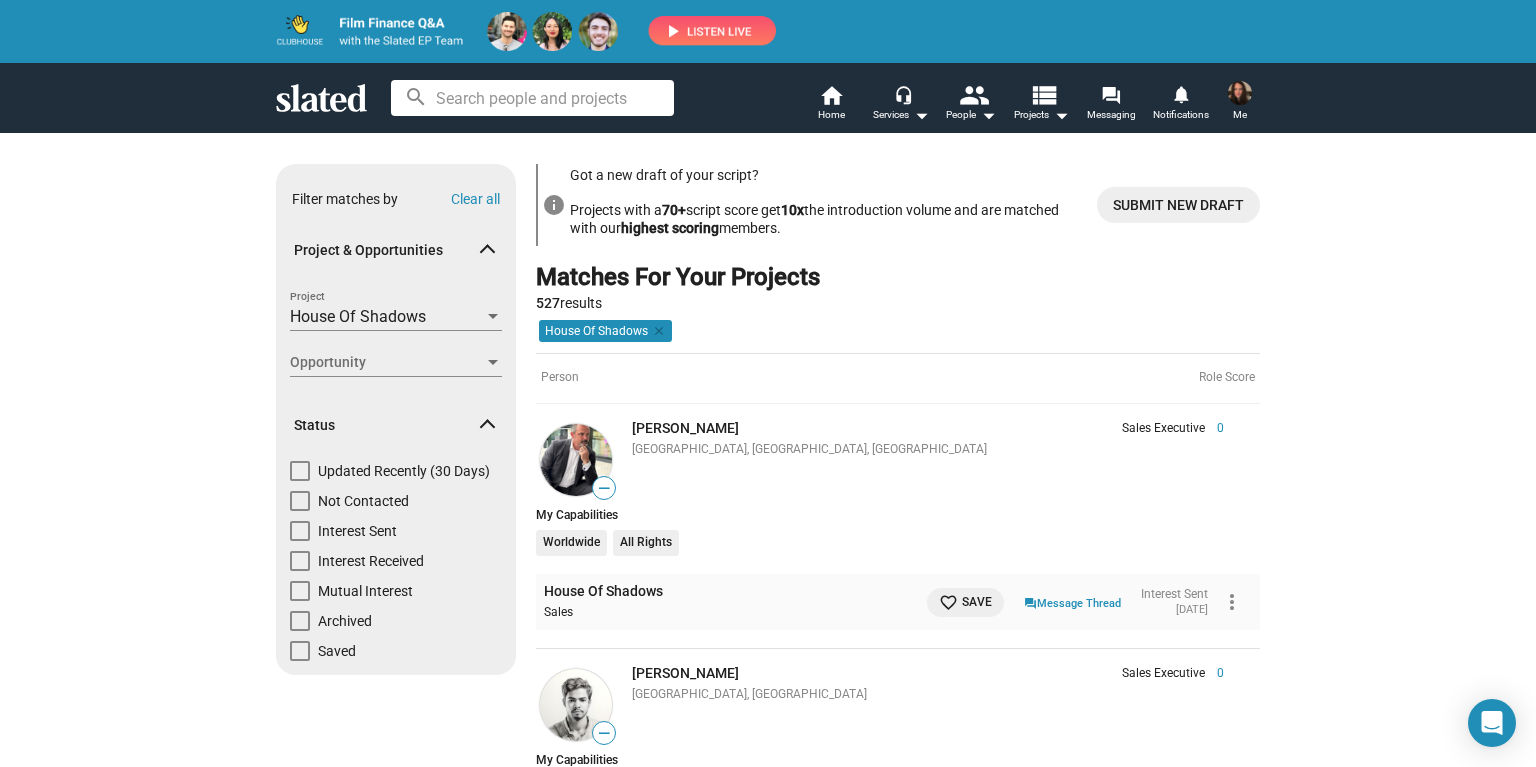 click at bounding box center (300, 501) 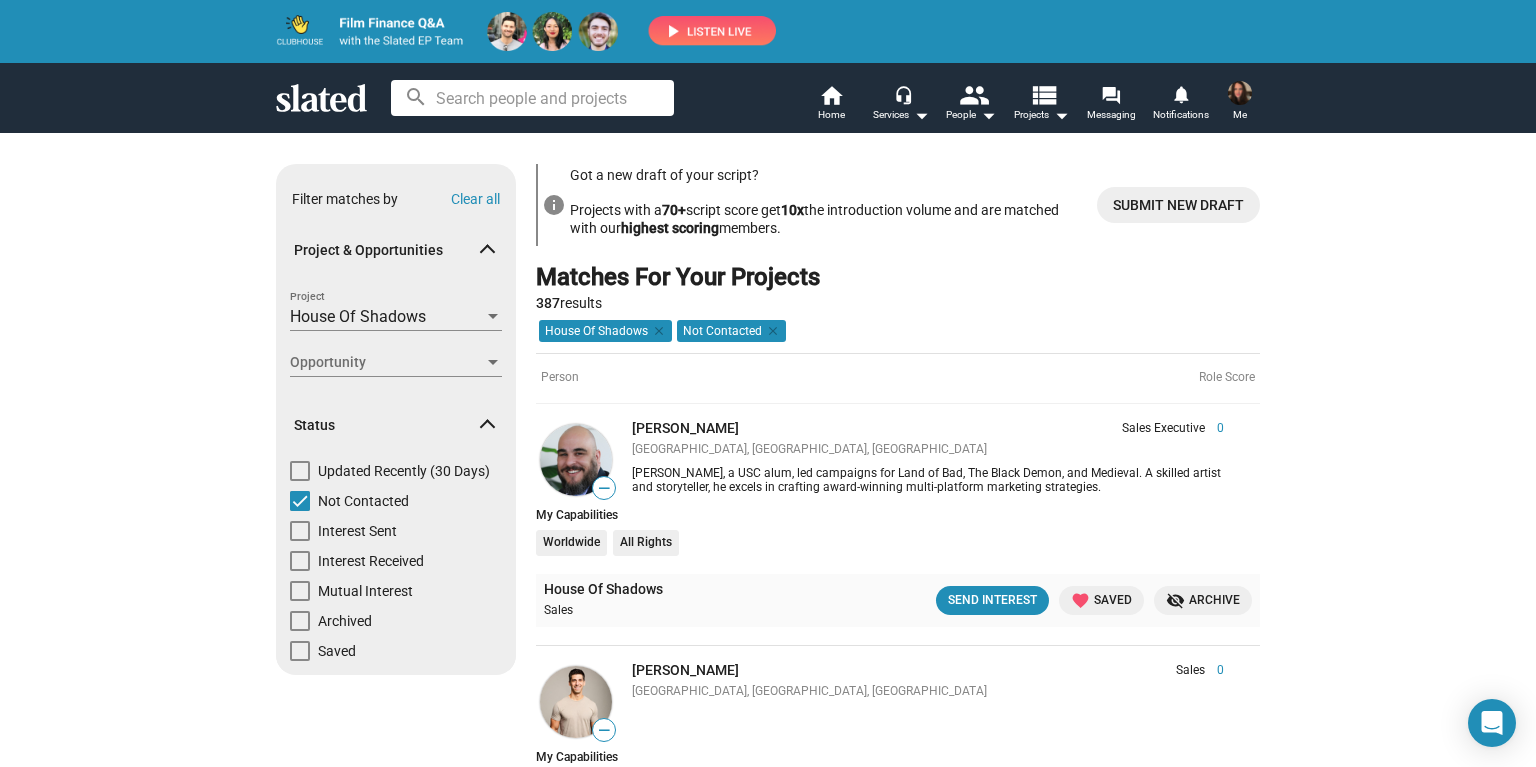 click on "Show filters Filter matches by Clear all Project & Opportunities House Of Shadows Project Opportunity Opportunity Status   Updated Recently (30 Days)   Not Contacted   Interest Sent   Interest Received   Mutual Interest   Archived   Saved info Got a new draft of your script? Projects with a  70+  script score get  10x  the introduction volume and are matched with our  highest scoring  members. Submit new draft Matches For Your Projects 387  results  House Of Shadows   clear  Not Contacted   clear  Person  Role Score — Erik Gonzalez Sales Executive 0 Los Angeles, CA, US Erik, a USC alum, led campaigns for Land of Bad, The Black Demon, and Medieval. A skilled artist and storyteller, he excels in crafting award-winning multi-platform marketing strategies. Sales Executive 0 Erik, a USC alum, led campaigns for Land of Bad, The Black Demon, and Medieval. A skilled artist and storyteller, he excels in crafting award-winning multi-platform marketing strategies. My Capabilities Worldwide All Rights Sales —" 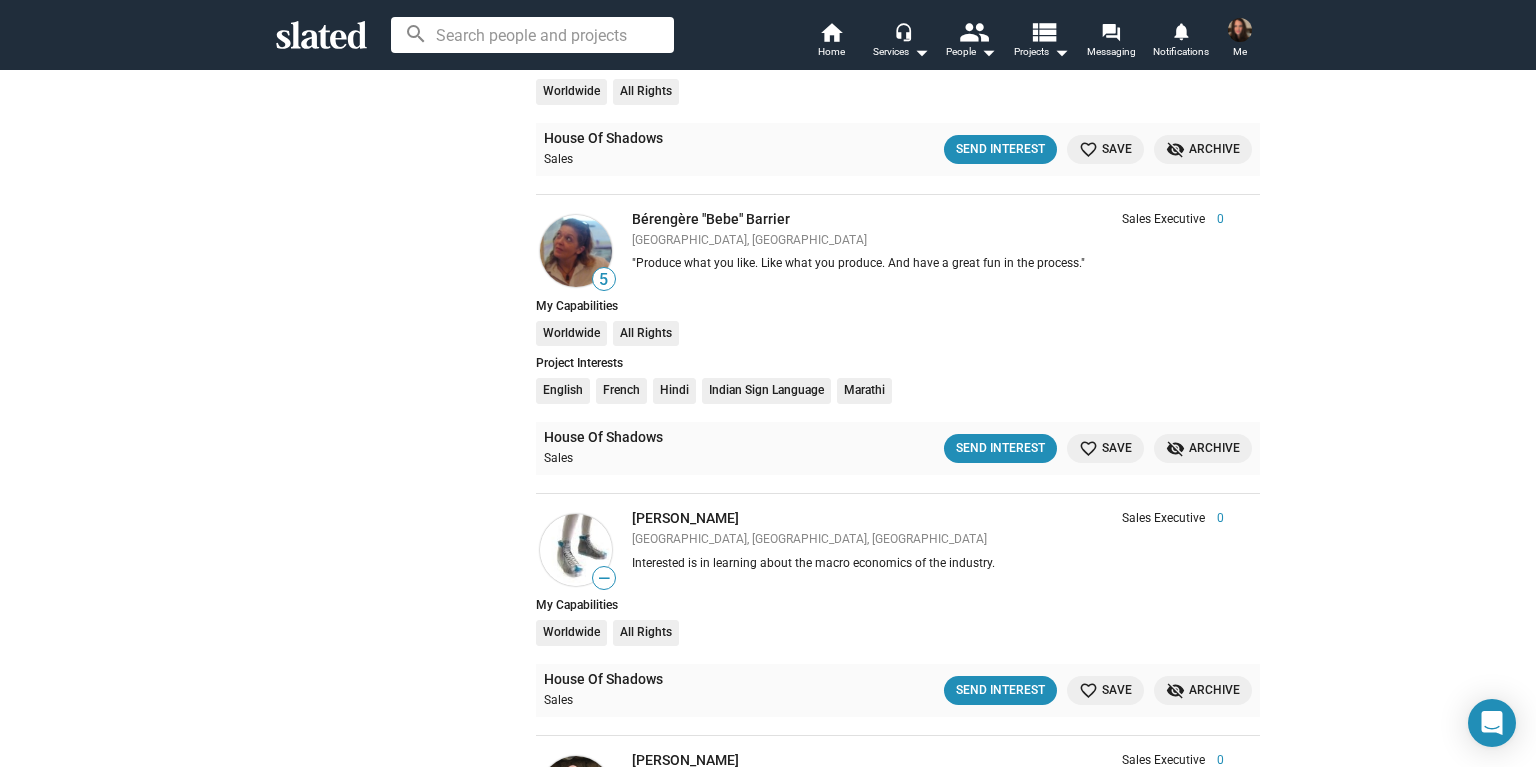 scroll, scrollTop: 3059, scrollLeft: 0, axis: vertical 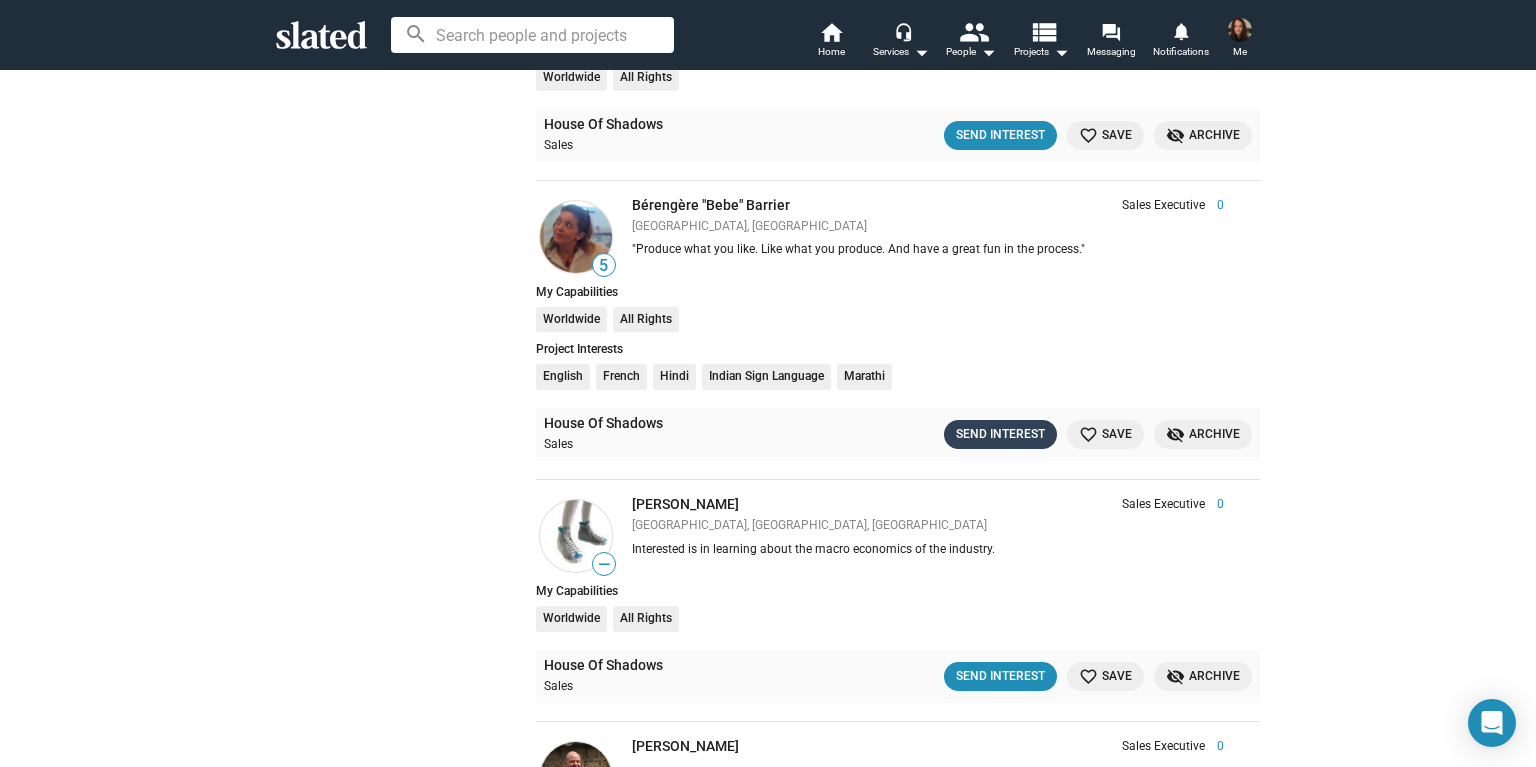 click on "Send Interest" 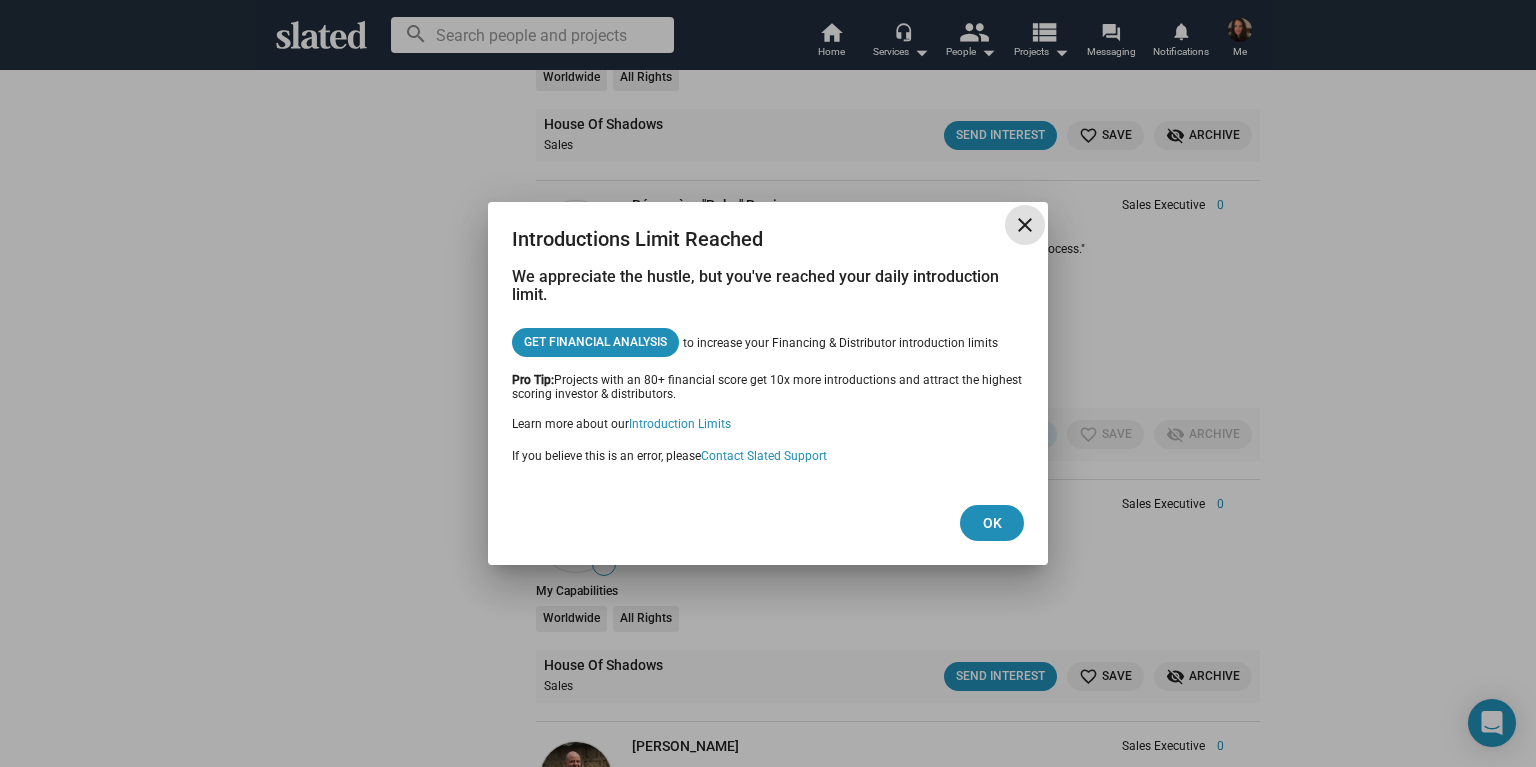 click on "close" at bounding box center [1025, 225] 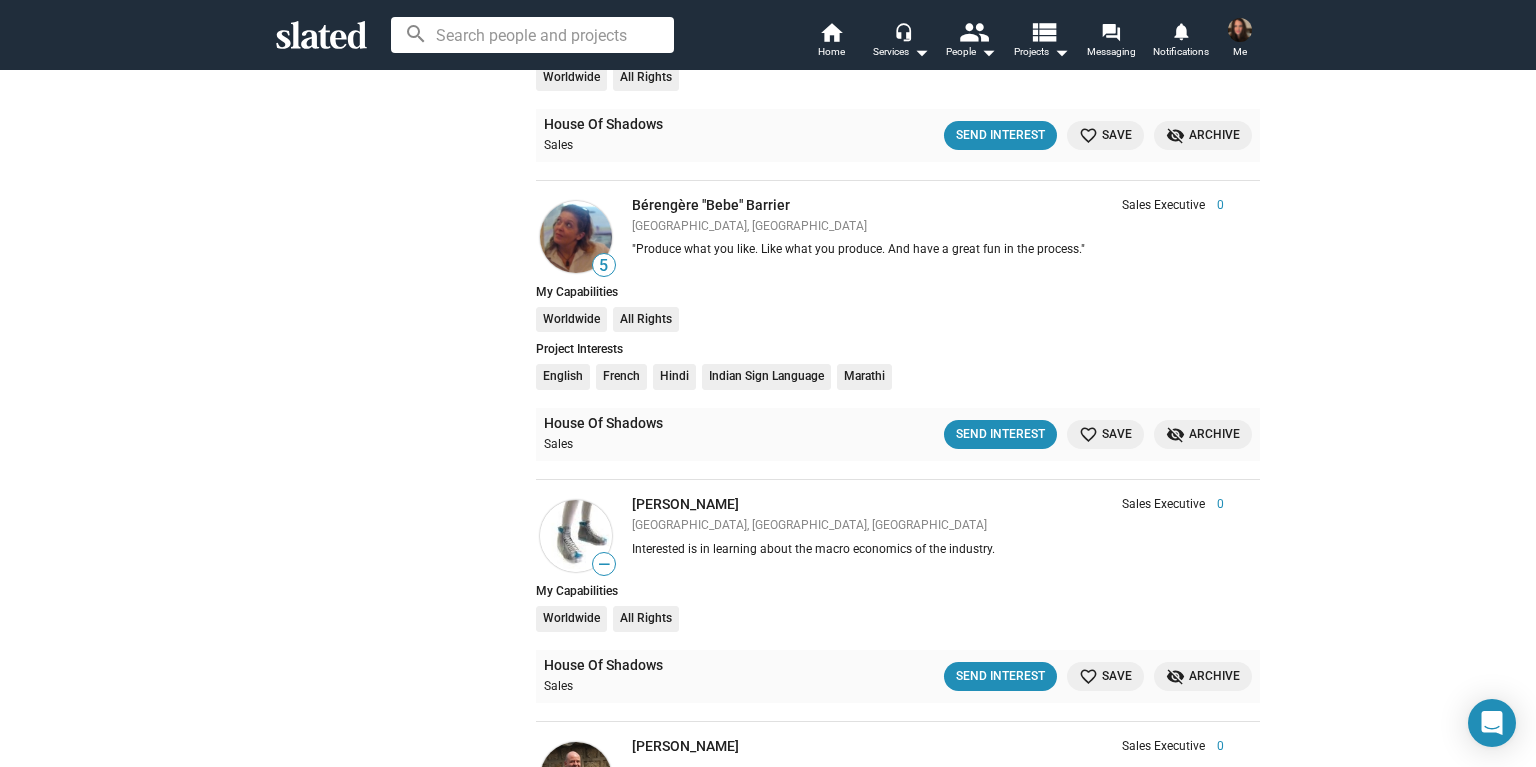 click on "Show filters Filter matches by Clear all Project & Opportunities House Of Shadows Project Opportunity Opportunity Status   Updated Recently (30 Days)   Not Contacted   Interest Sent   Interest Received   Mutual Interest   Archived   Saved info Got a new draft of your script? Projects with a  70+  script score get  10x  the introduction volume and are matched with our  highest scoring  members. Submit new draft Matches For Your Projects 387  results  House Of Shadows   clear  Not Contacted   clear  Person  Role Score — Erik Gonzalez Sales Executive 0 Los Angeles, CA, US Erik, a USC alum, led campaigns for Land of Bad, The Black Demon, and Medieval. A skilled artist and storyteller, he excels in crafting award-winning multi-platform marketing strategies. Sales Executive 0 Erik, a USC alum, led campaigns for Land of Bad, The Black Demon, and Medieval. A skilled artist and storyteller, he excels in crafting award-winning multi-platform marketing strategies. My Capabilities Worldwide All Rights Sales —" 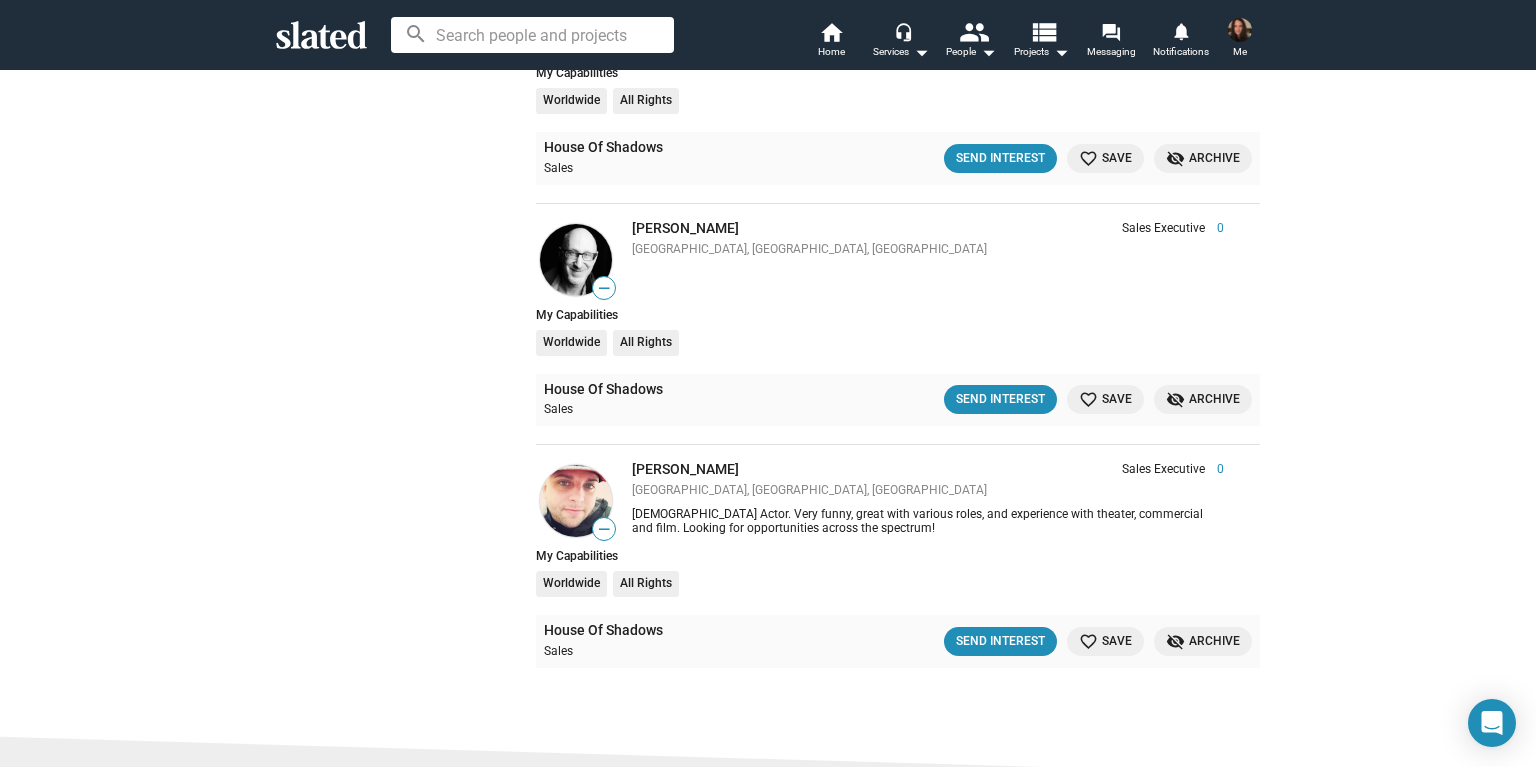 scroll, scrollTop: 4083, scrollLeft: 0, axis: vertical 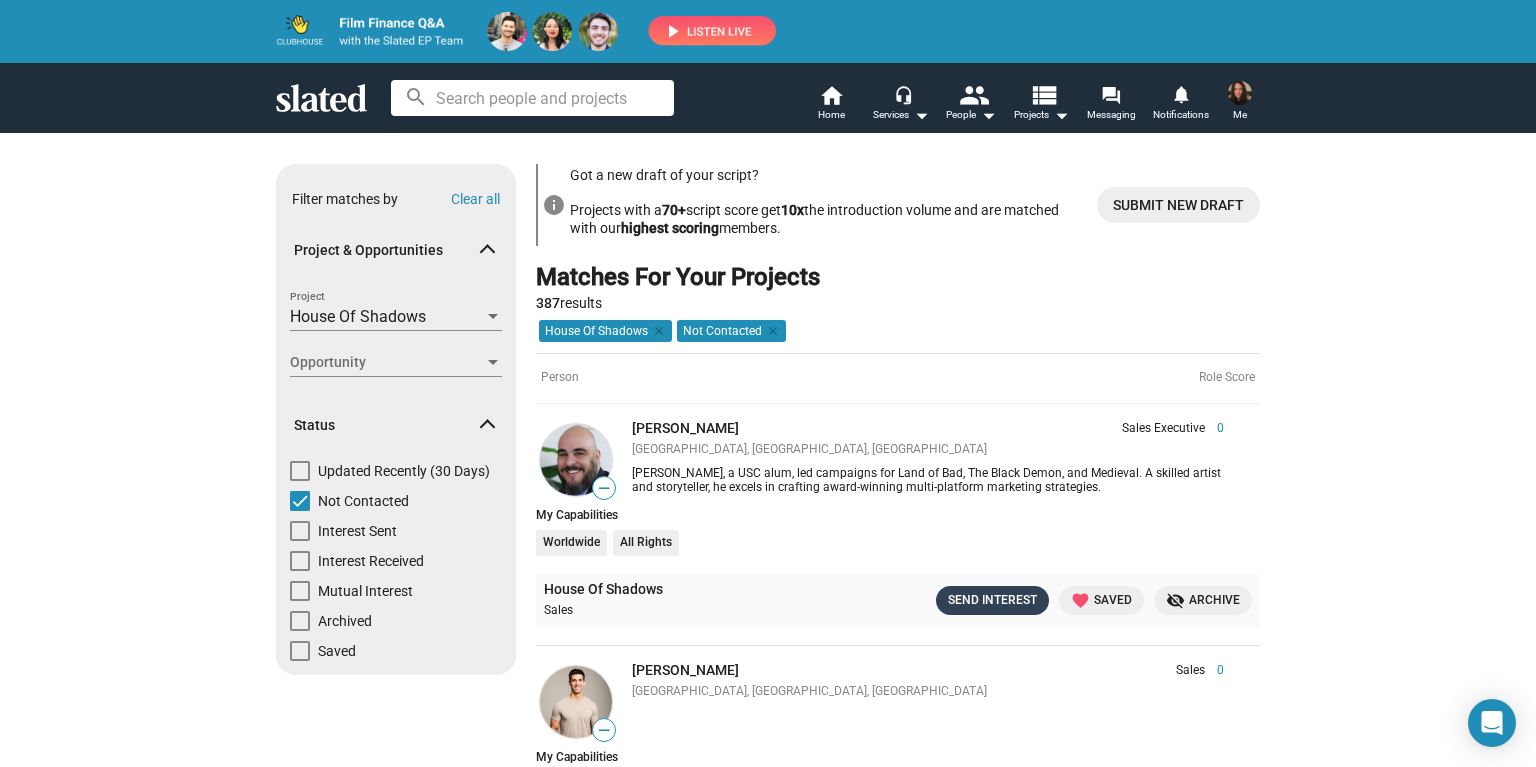 click on "Send Interest" 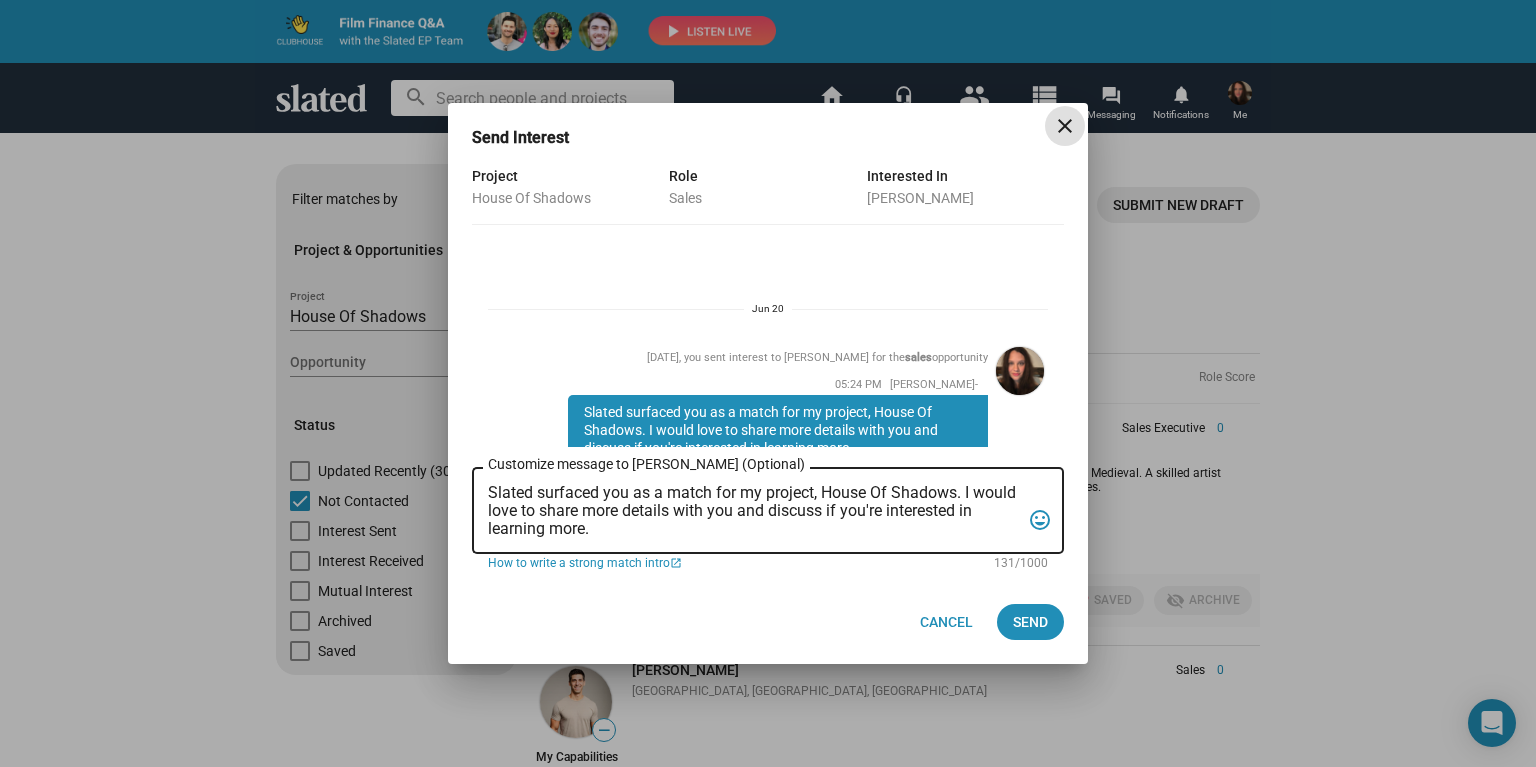 scroll, scrollTop: 88, scrollLeft: 0, axis: vertical 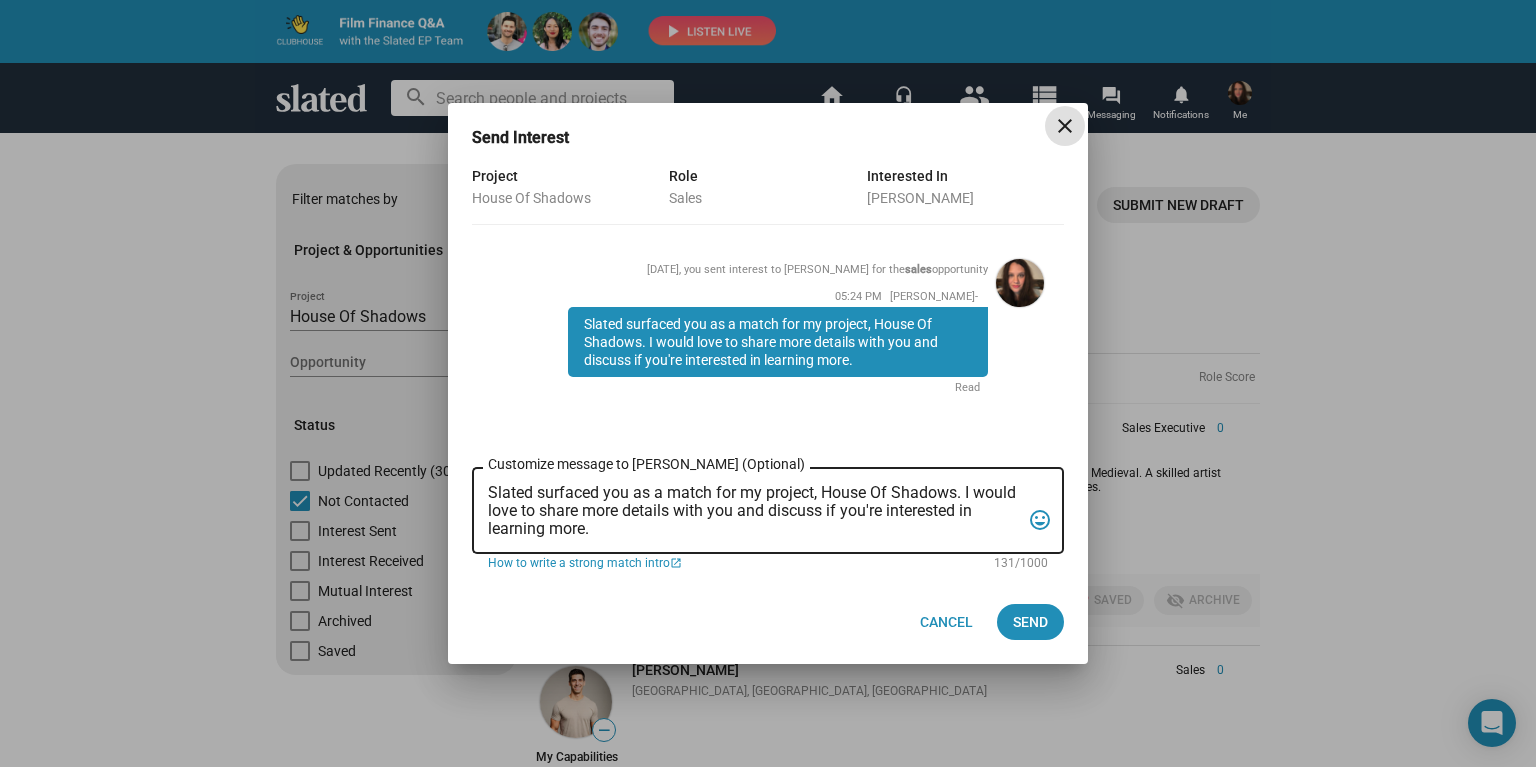 click on "close" at bounding box center [1065, 126] 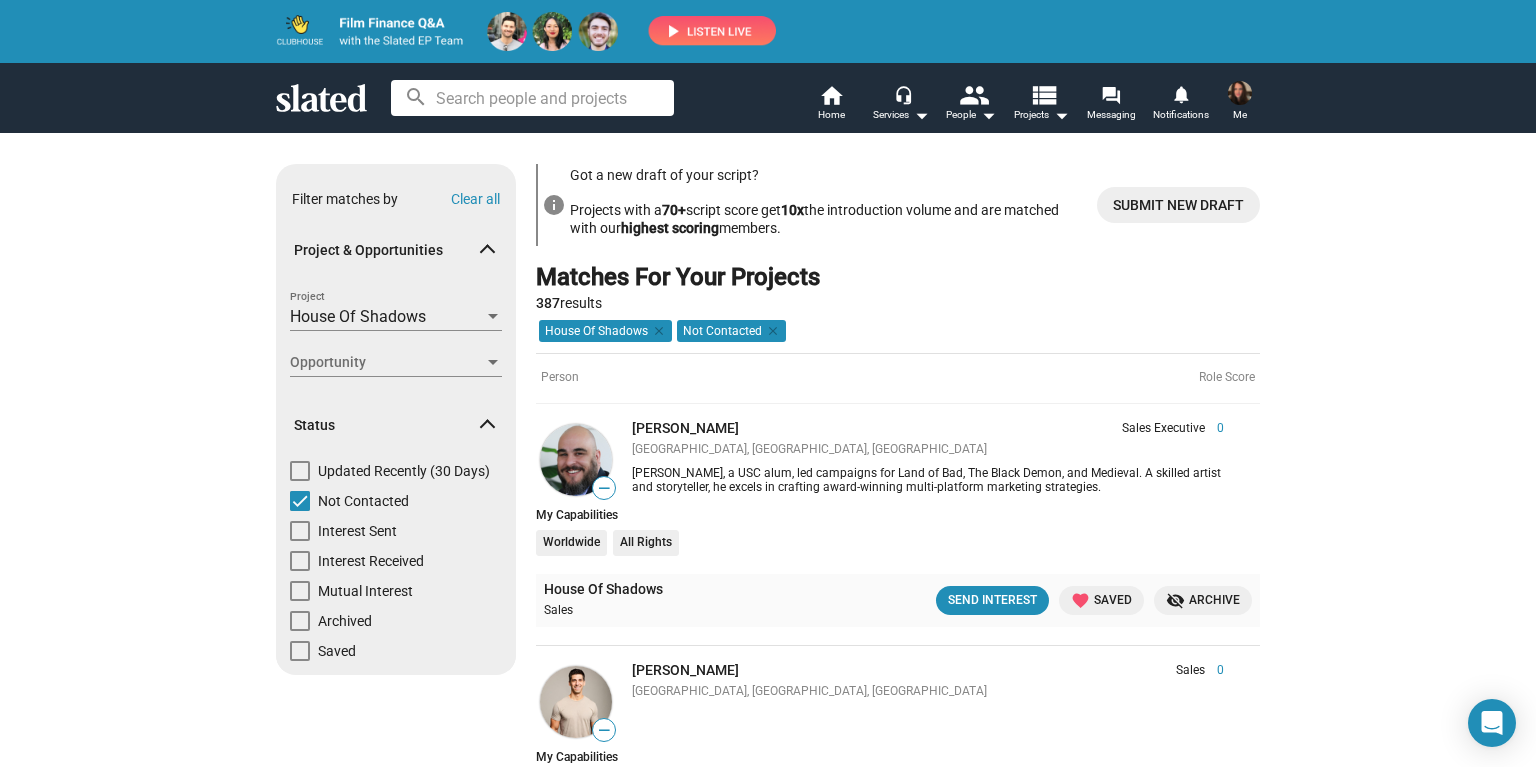click on "Show filters Filter matches by Clear all Project & Opportunities House Of Shadows Project Opportunity Opportunity Status   Updated Recently (30 Days)   Not Contacted   Interest Sent   Interest Received   Mutual Interest   Archived   Saved info Got a new draft of your script? Projects with a  70+  script score get  10x  the introduction volume and are matched with our  highest scoring  members. Submit new draft Matches For Your Projects 387  results  House Of Shadows   clear  Not Contacted   clear  Person  Role Score — Erik Gonzalez Sales Executive 0 Los Angeles, CA, US Erik, a USC alum, led campaigns for Land of Bad, The Black Demon, and Medieval. A skilled artist and storyteller, he excels in crafting award-winning multi-platform marketing strategies. Sales Executive 0 Erik, a USC alum, led campaigns for Land of Bad, The Black Demon, and Medieval. A skilled artist and storyteller, he excels in crafting award-winning multi-platform marketing strategies. My Capabilities Worldwide All Rights Sales —" 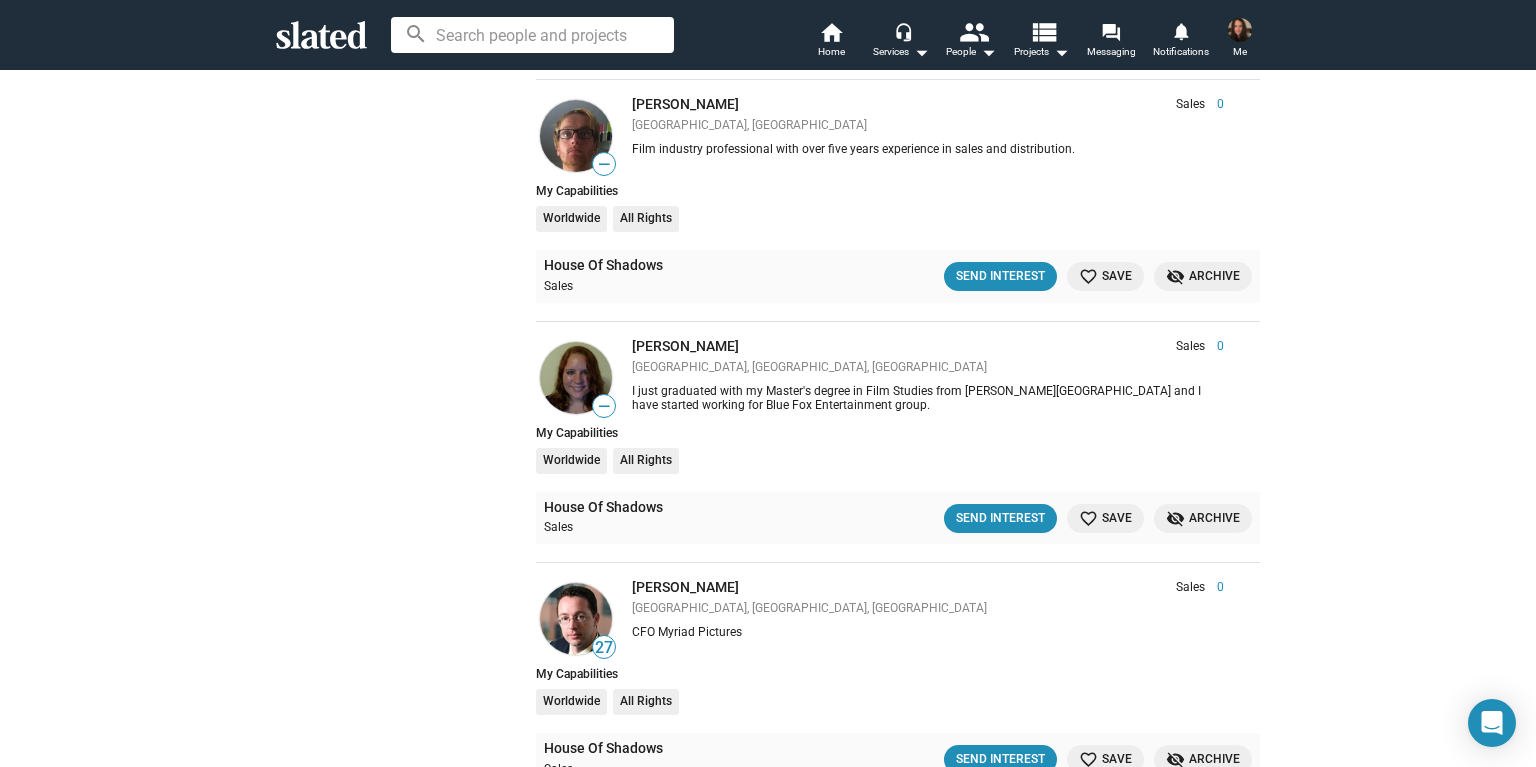 scroll, scrollTop: 9345, scrollLeft: 0, axis: vertical 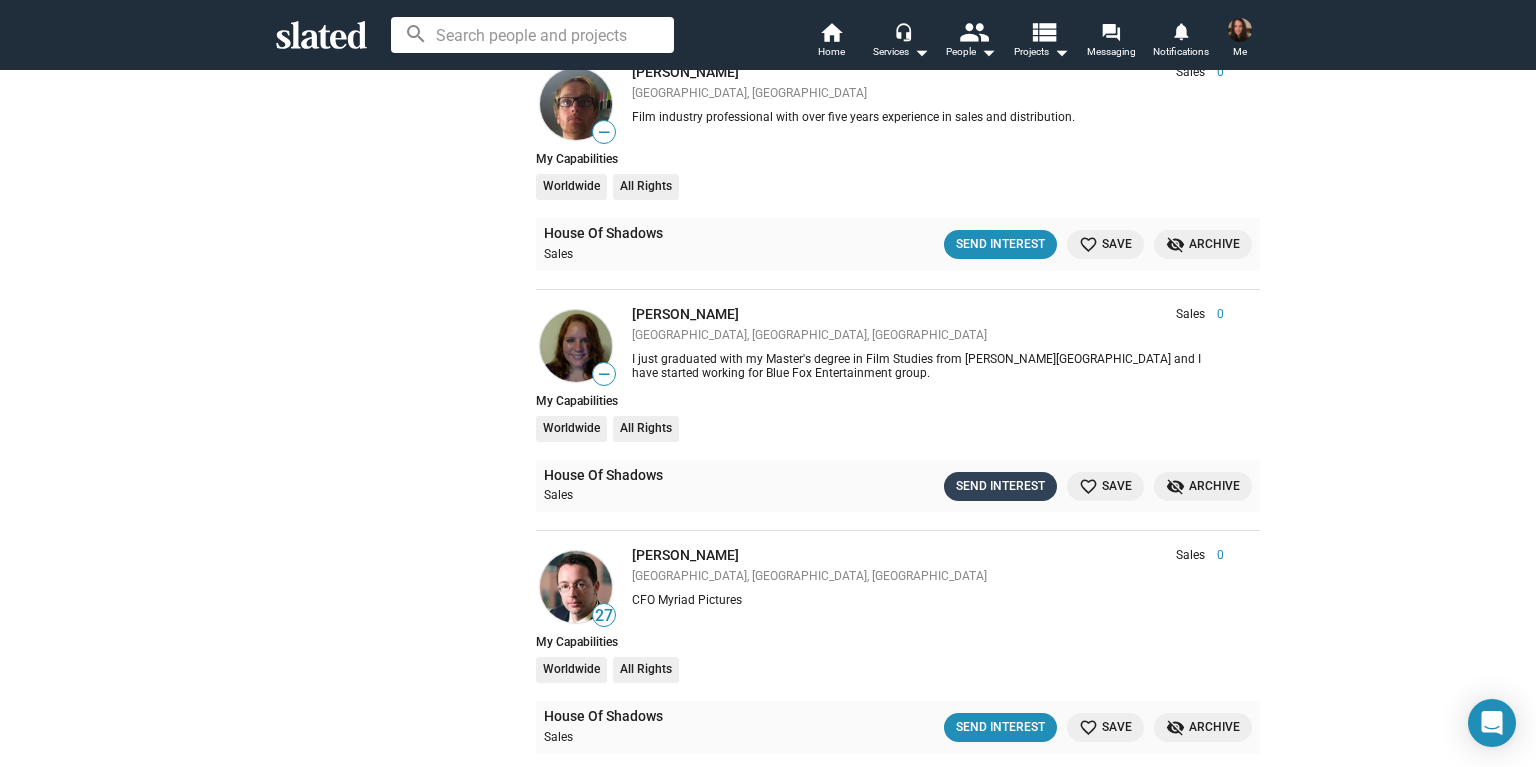 click on "Send Interest" 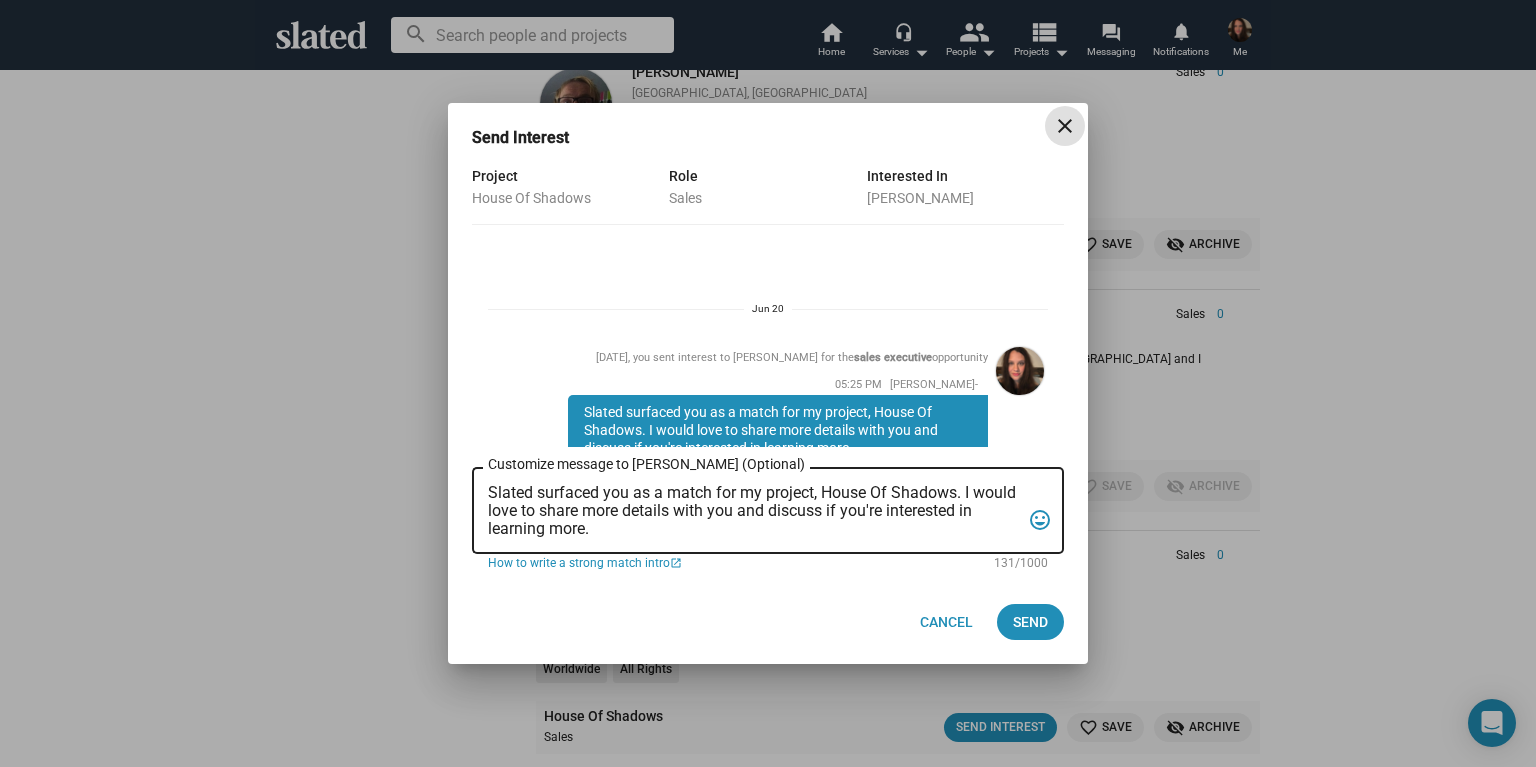 scroll, scrollTop: 88, scrollLeft: 0, axis: vertical 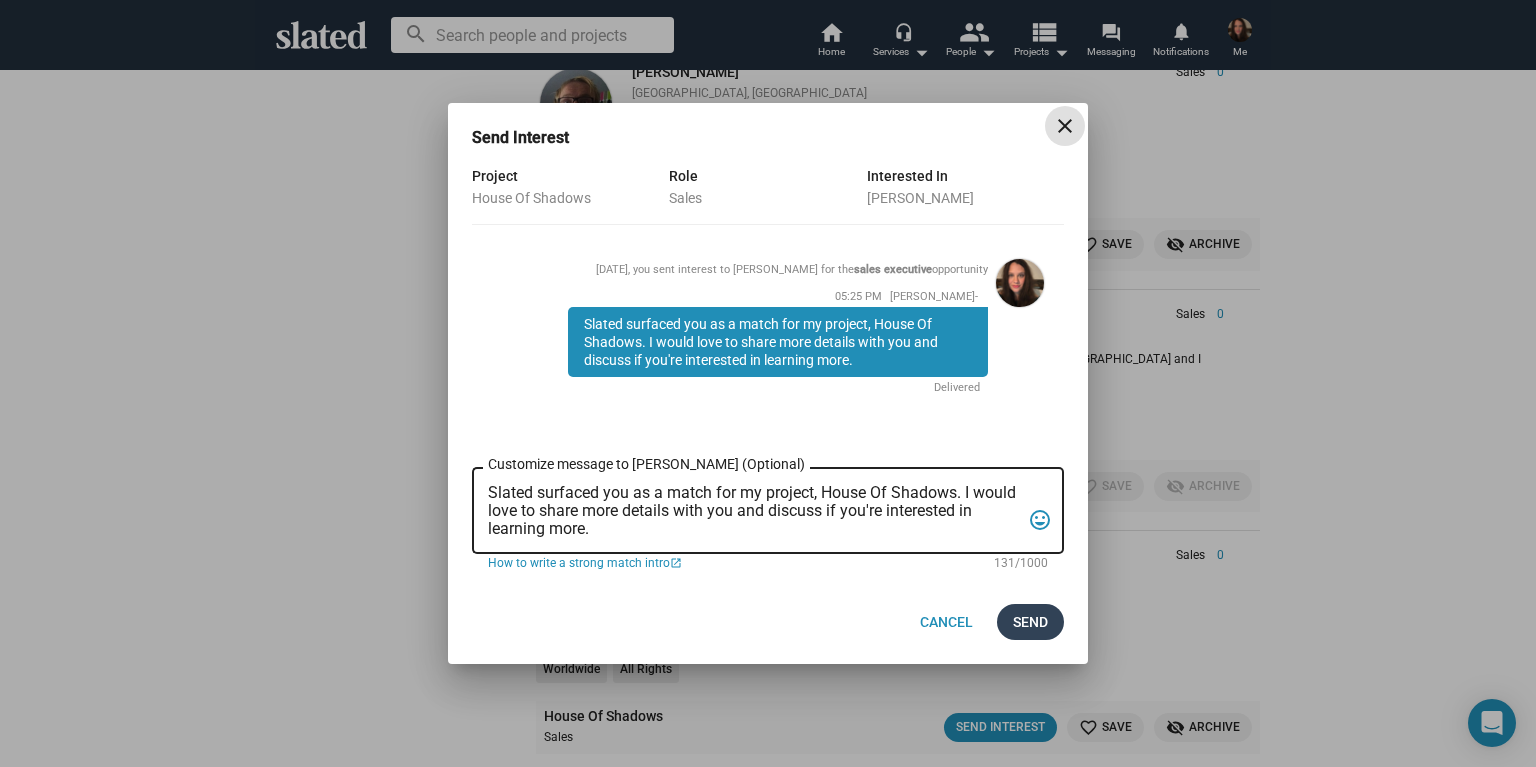 click on "Send" at bounding box center [1030, 622] 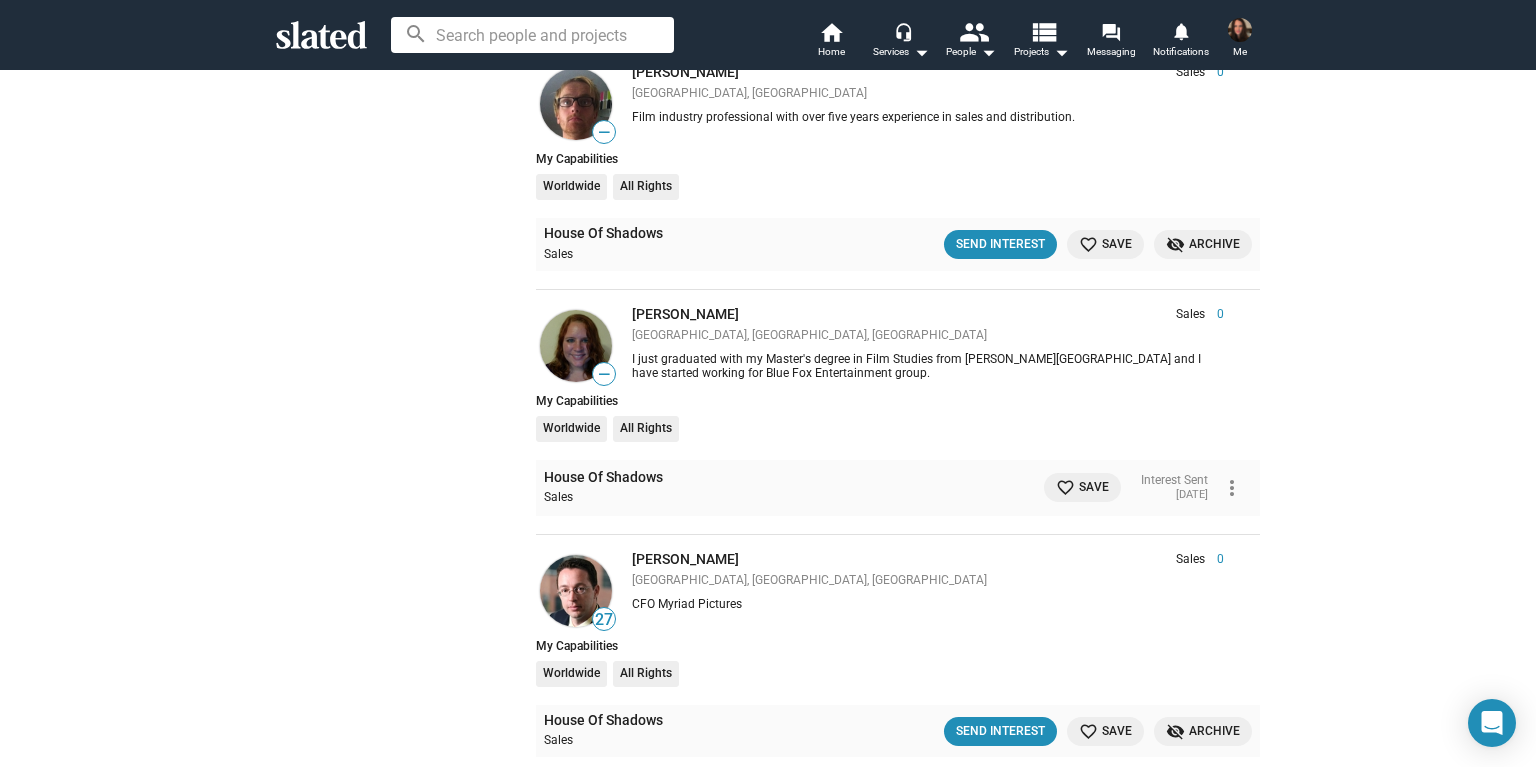 click on "Show filters Filter matches by Clear all Project & Opportunities House Of Shadows Project Opportunity Opportunity Status   Updated Recently (30 Days)   Not Contacted   Interest Sent   Interest Received   Mutual Interest   Archived   Saved info Got a new draft of your script? Projects with a  70+  script score get  10x  the introduction volume and are matched with our  highest scoring  members. Submit new draft Matches For Your Projects 387  results  House Of Shadows   clear  Not Contacted   clear  Person  Role Score — Erik Gonzalez Sales Executive 0 Los Angeles, CA, US Erik, a USC alum, led campaigns for Land of Bad, The Black Demon, and Medieval. A skilled artist and storyteller, he excels in crafting award-winning multi-platform marketing strategies. Sales Executive 0 Erik, a USC alum, led campaigns for Land of Bad, The Black Demon, and Medieval. A skilled artist and storyteller, he excels in crafting award-winning multi-platform marketing strategies. My Capabilities Worldwide All Rights Sales —" 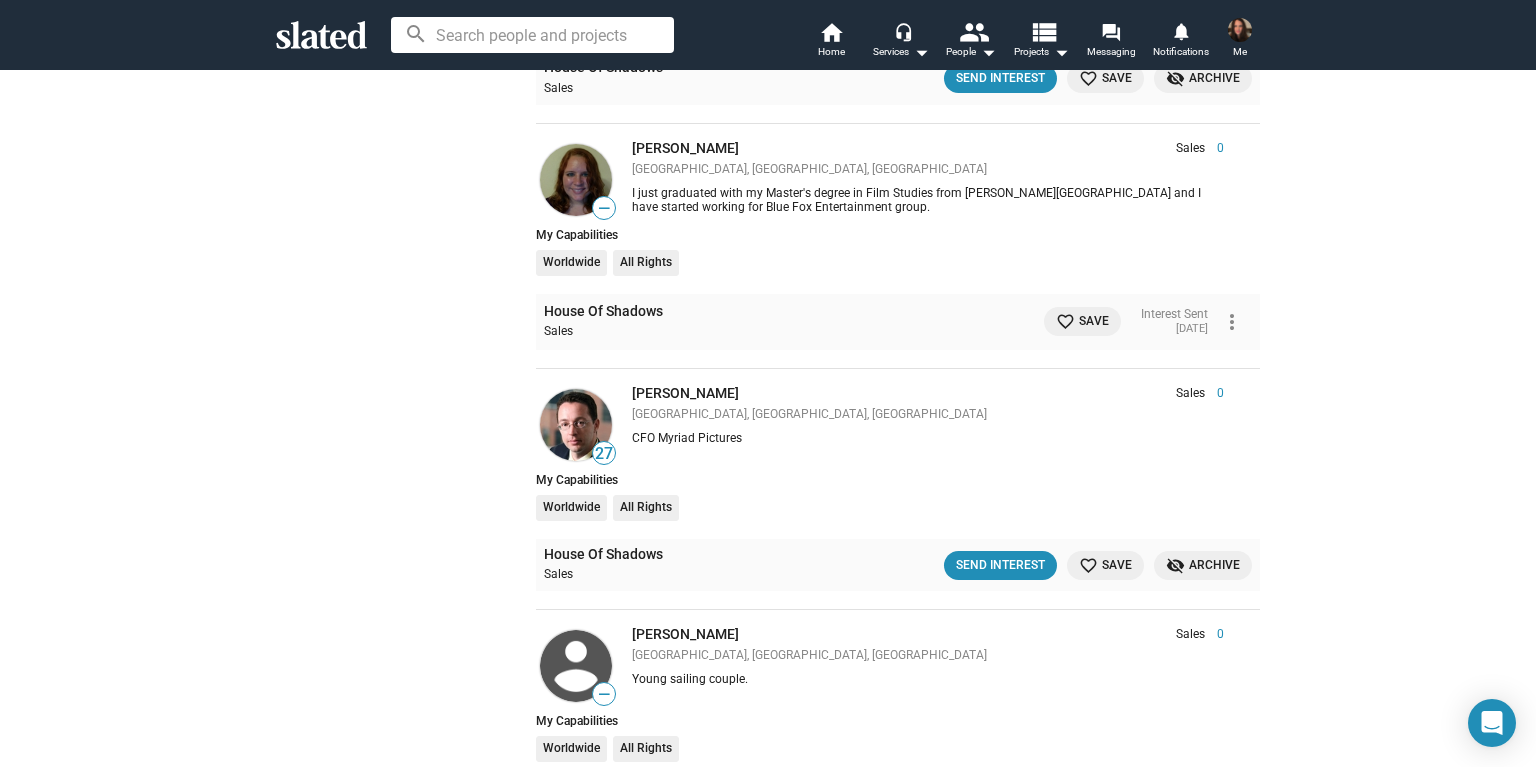 scroll, scrollTop: 9601, scrollLeft: 0, axis: vertical 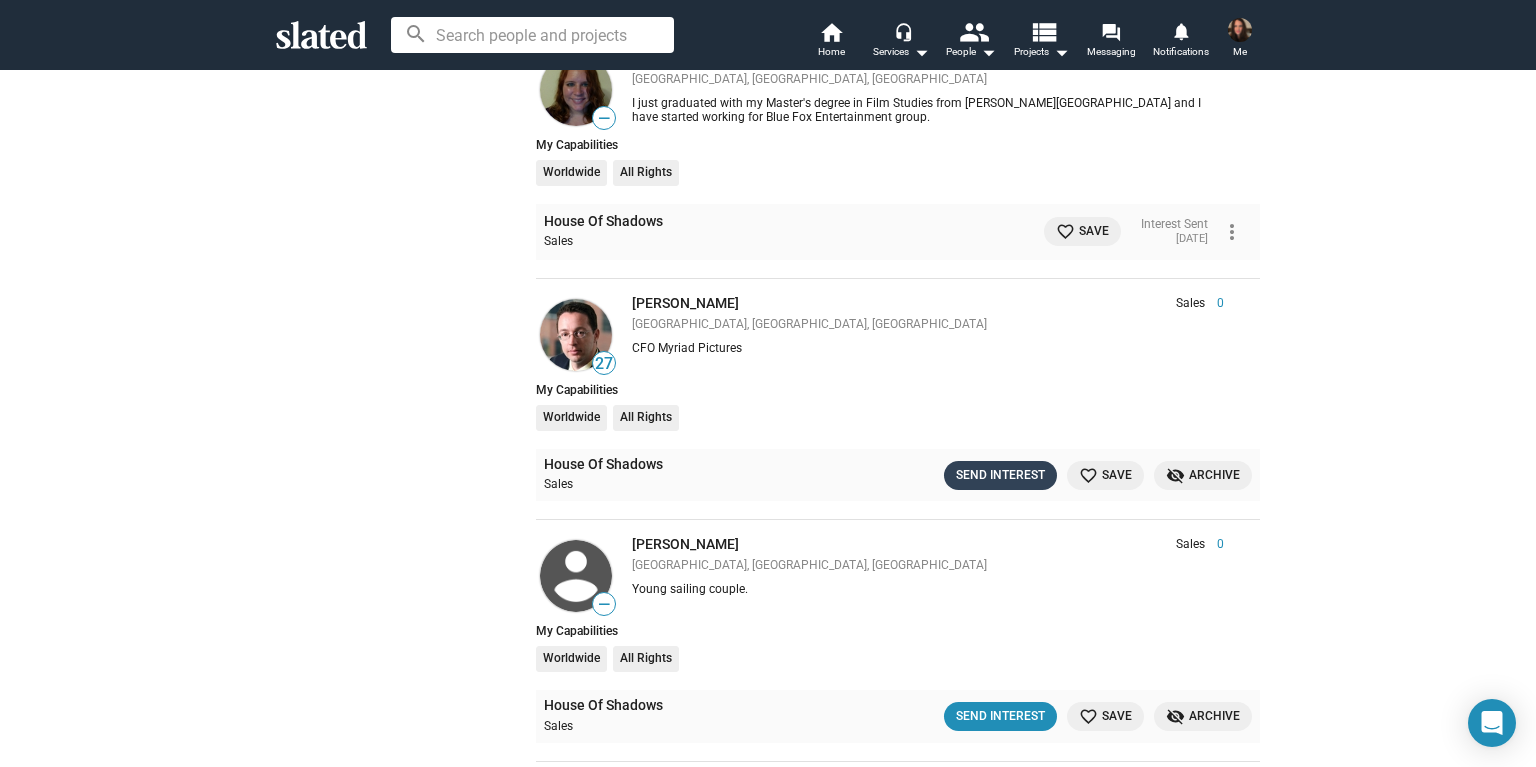 click on "Send Interest" 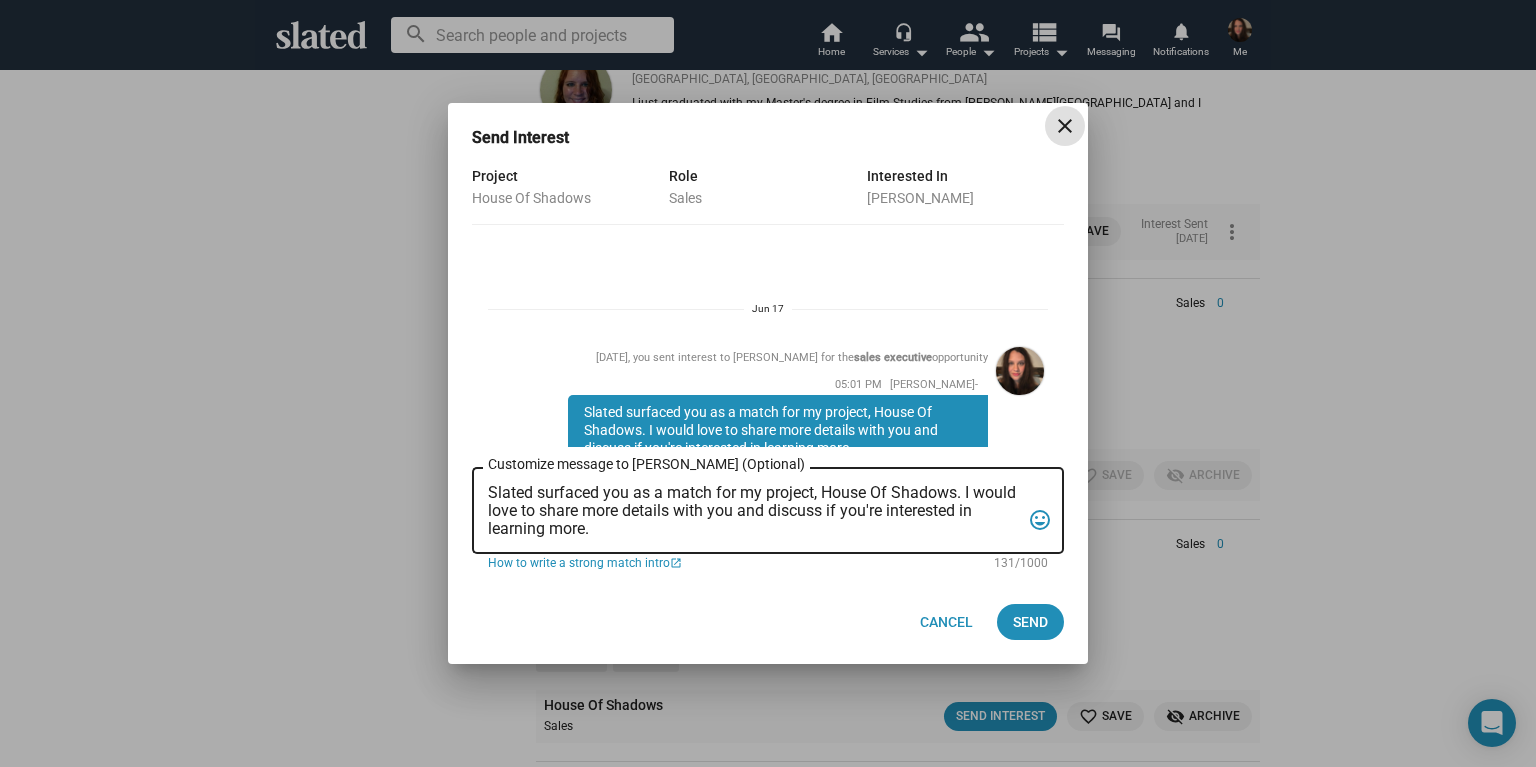 scroll, scrollTop: 88, scrollLeft: 0, axis: vertical 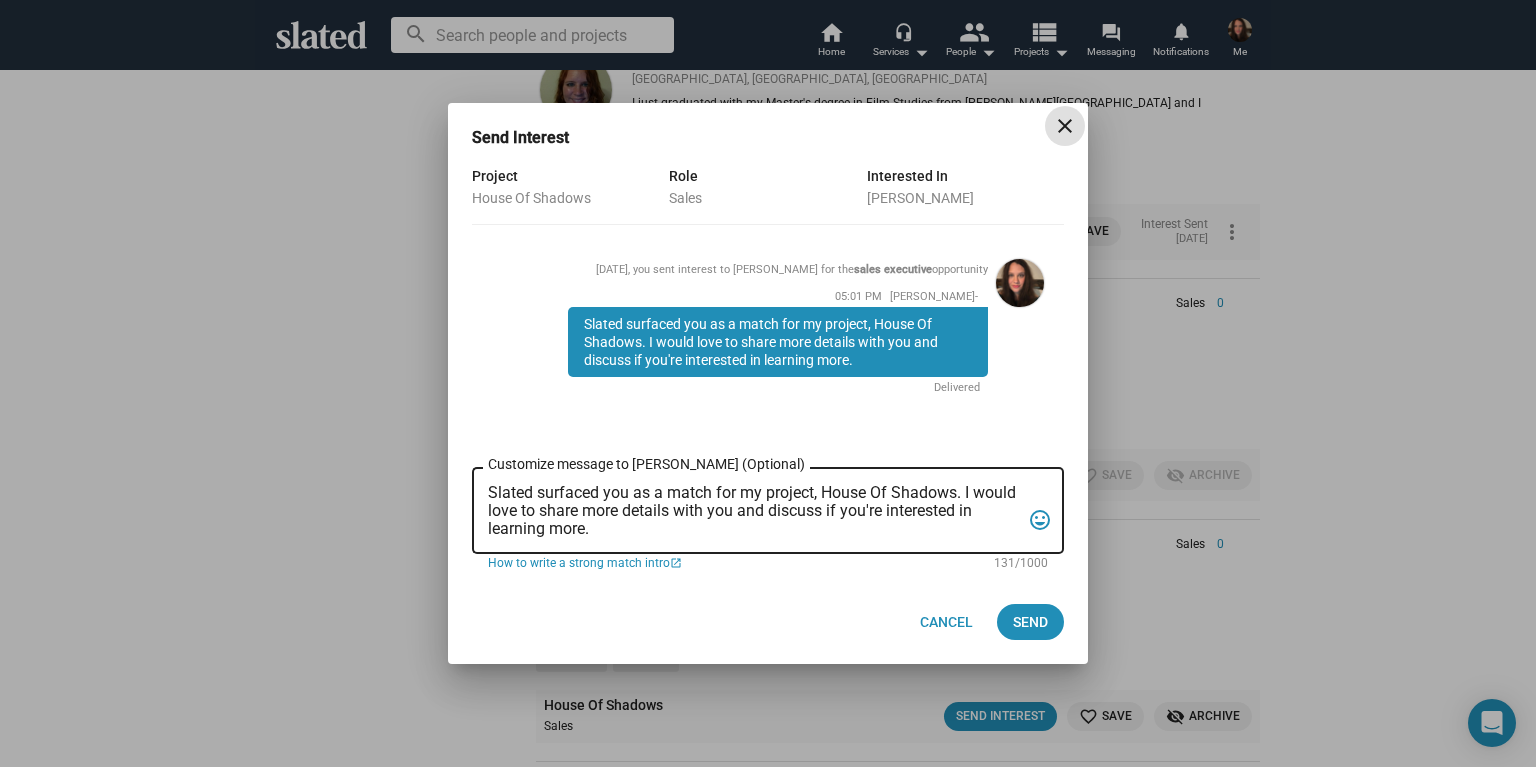 click on "Send Interest close Project House Of Shadows Role Sales Interested In Kevin Forester Jun 17, you sent interest to Kevin Forester for the  sales executive  opportunity
05:01 PM Gail Morin- Slated surfaced you as a match for my project, House Of Shadows. I would love to share more details with you and discuss if you're interested in learning more. Delivered Slated surfaced you as a match for my project, House Of Shadows. I would love to share more details with you and discuss if you're interested in learning more. Customize message to Kevin (Optional) Customize message (Optional) tag_faces 131/1000 How to write a strong match intro  open_in_new Cancel Send" at bounding box center [768, 383] 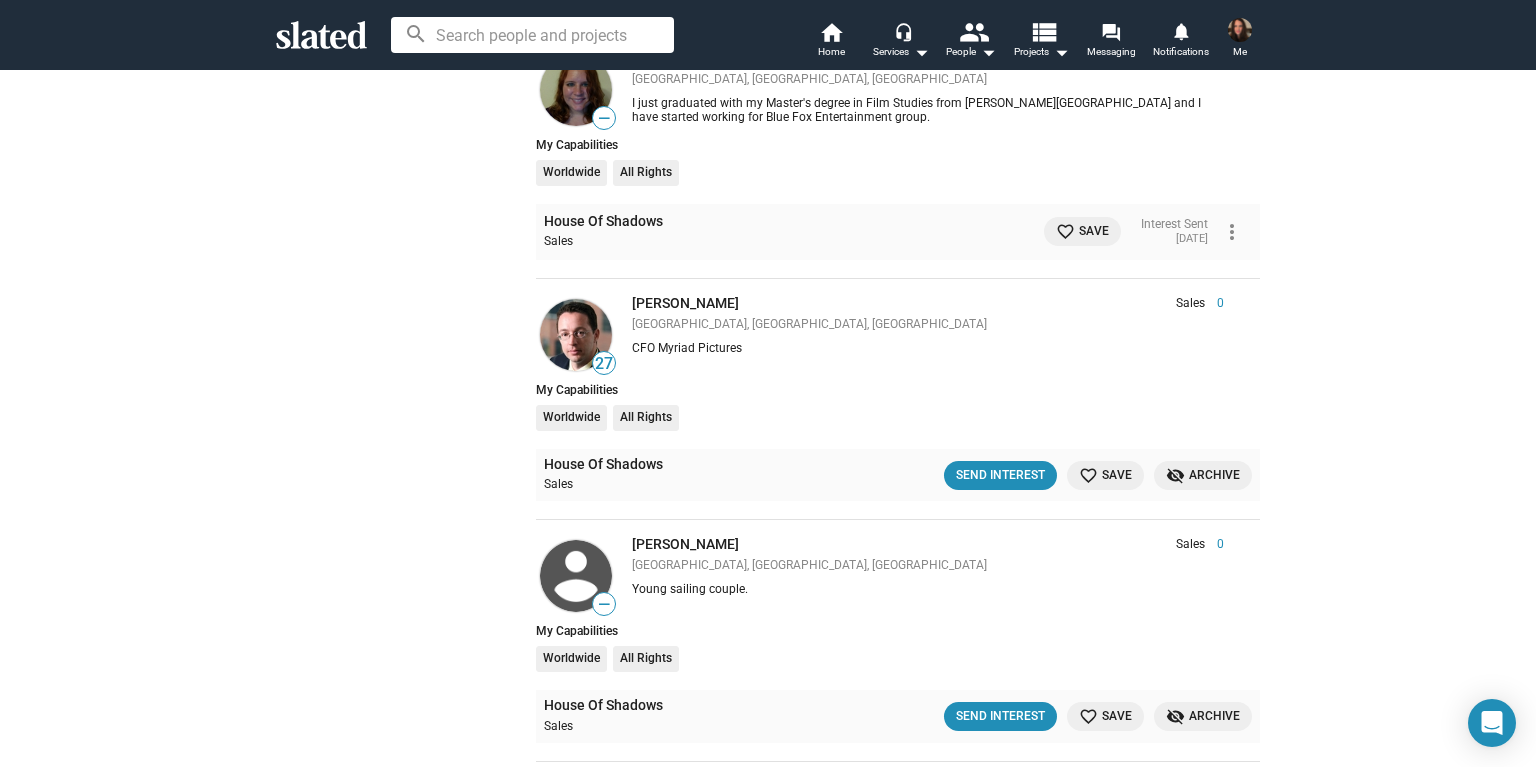 click on "Show filters Filter matches by Clear all Project & Opportunities House Of Shadows Project Opportunity Opportunity Status   Updated Recently (30 Days)   Not Contacted   Interest Sent   Interest Received   Mutual Interest   Archived   Saved info Got a new draft of your script? Projects with a  70+  script score get  10x  the introduction volume and are matched with our  highest scoring  members. Submit new draft Matches For Your Projects 387  results  House Of Shadows   clear  Not Contacted   clear  Person  Role Score — Erik Gonzalez Sales Executive 0 Los Angeles, CA, US Erik, a USC alum, led campaigns for Land of Bad, The Black Demon, and Medieval. A skilled artist and storyteller, he excels in crafting award-winning multi-platform marketing strategies. Sales Executive 0 Erik, a USC alum, led campaigns for Land of Bad, The Black Demon, and Medieval. A skilled artist and storyteller, he excels in crafting award-winning multi-platform marketing strategies. My Capabilities Worldwide All Rights Sales —" 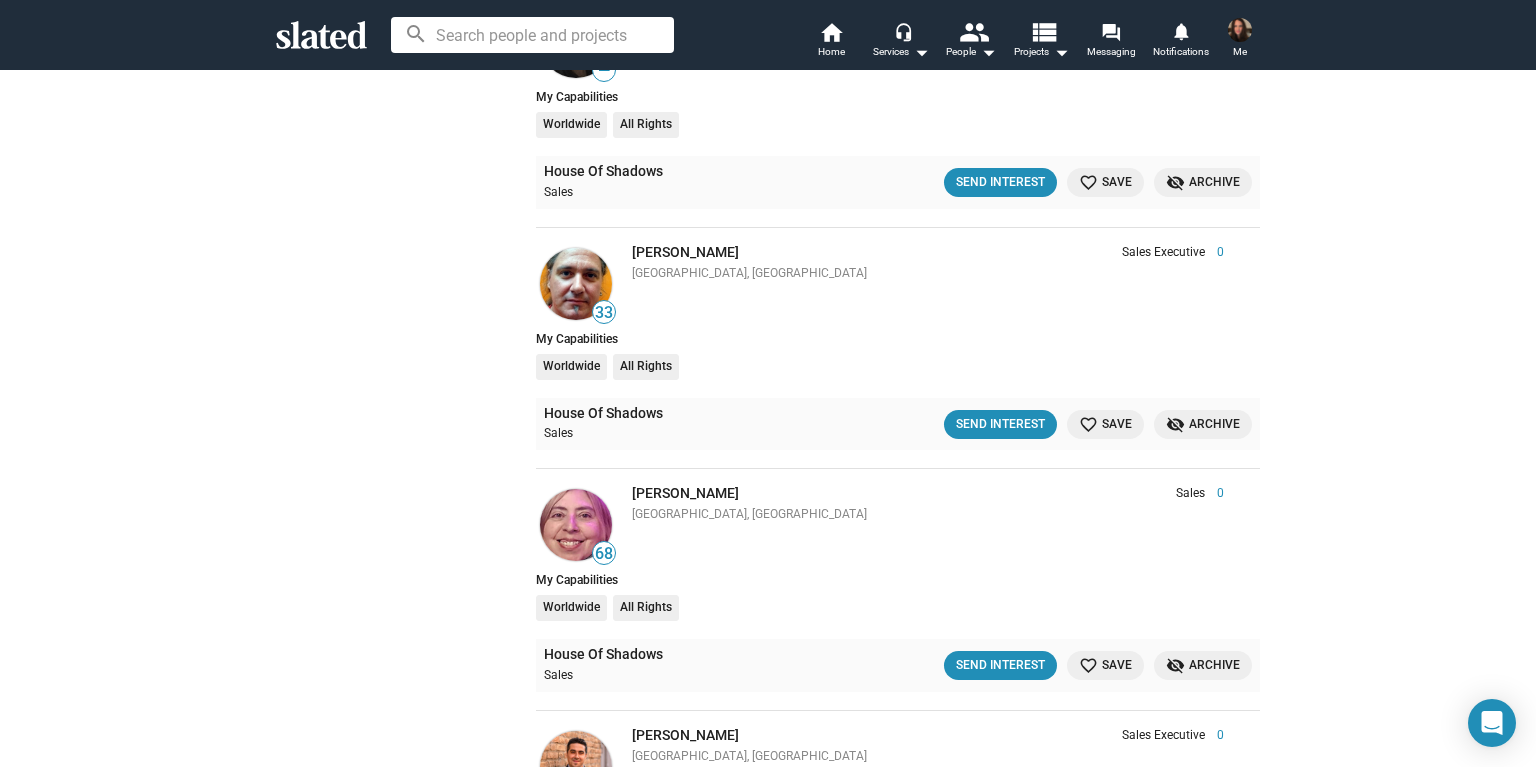 scroll, scrollTop: 14657, scrollLeft: 0, axis: vertical 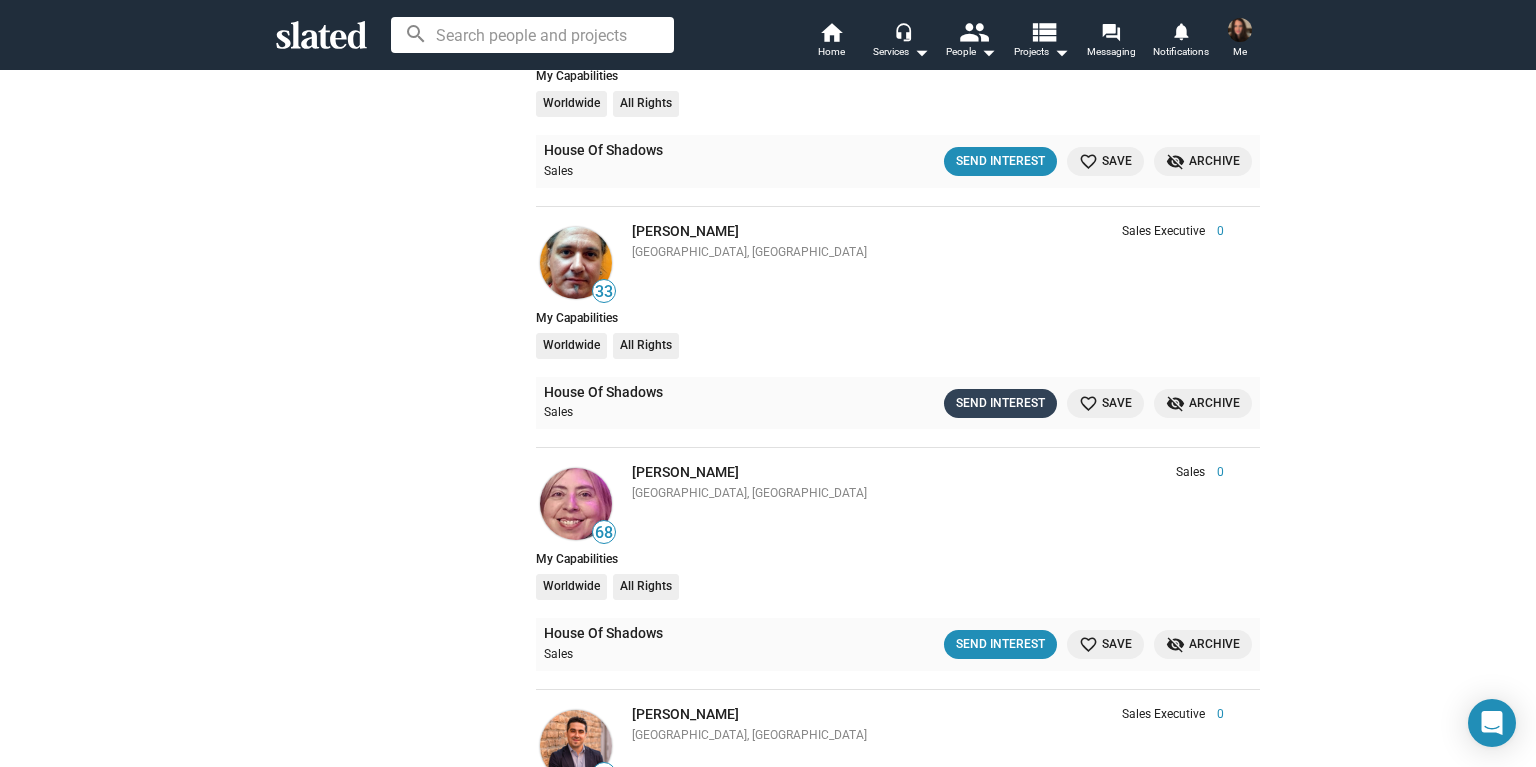 click on "Send Interest" 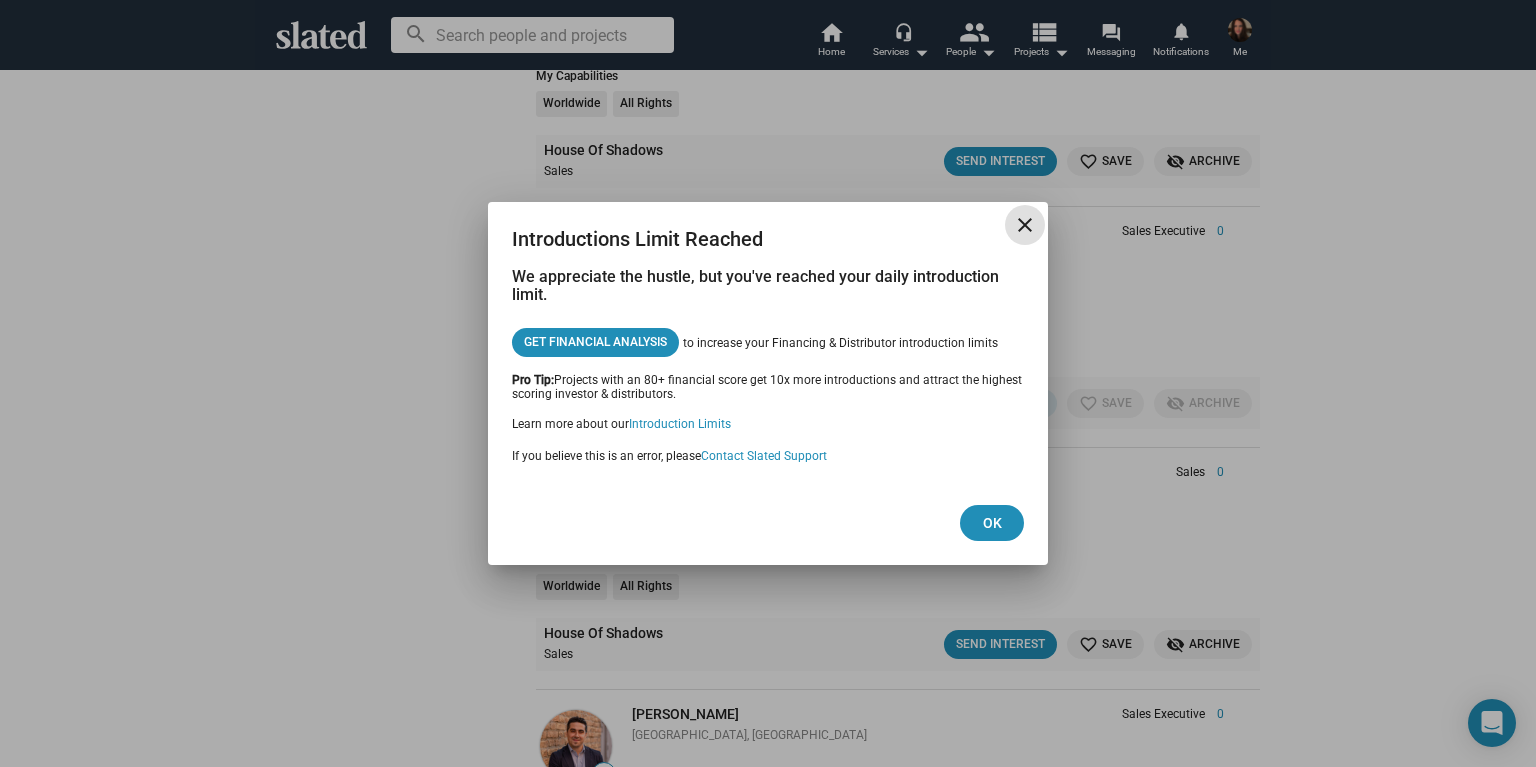 click on "close" at bounding box center [1025, 225] 